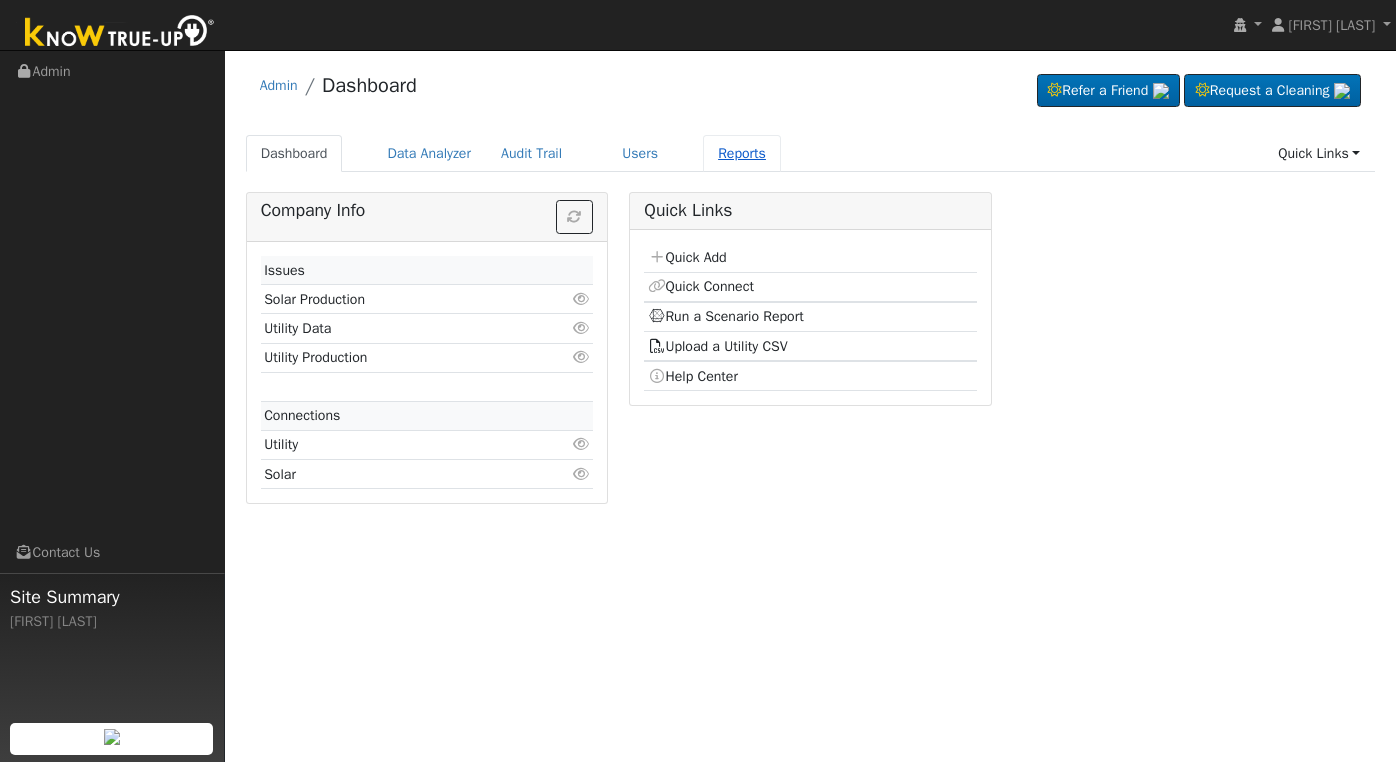 scroll, scrollTop: 0, scrollLeft: 0, axis: both 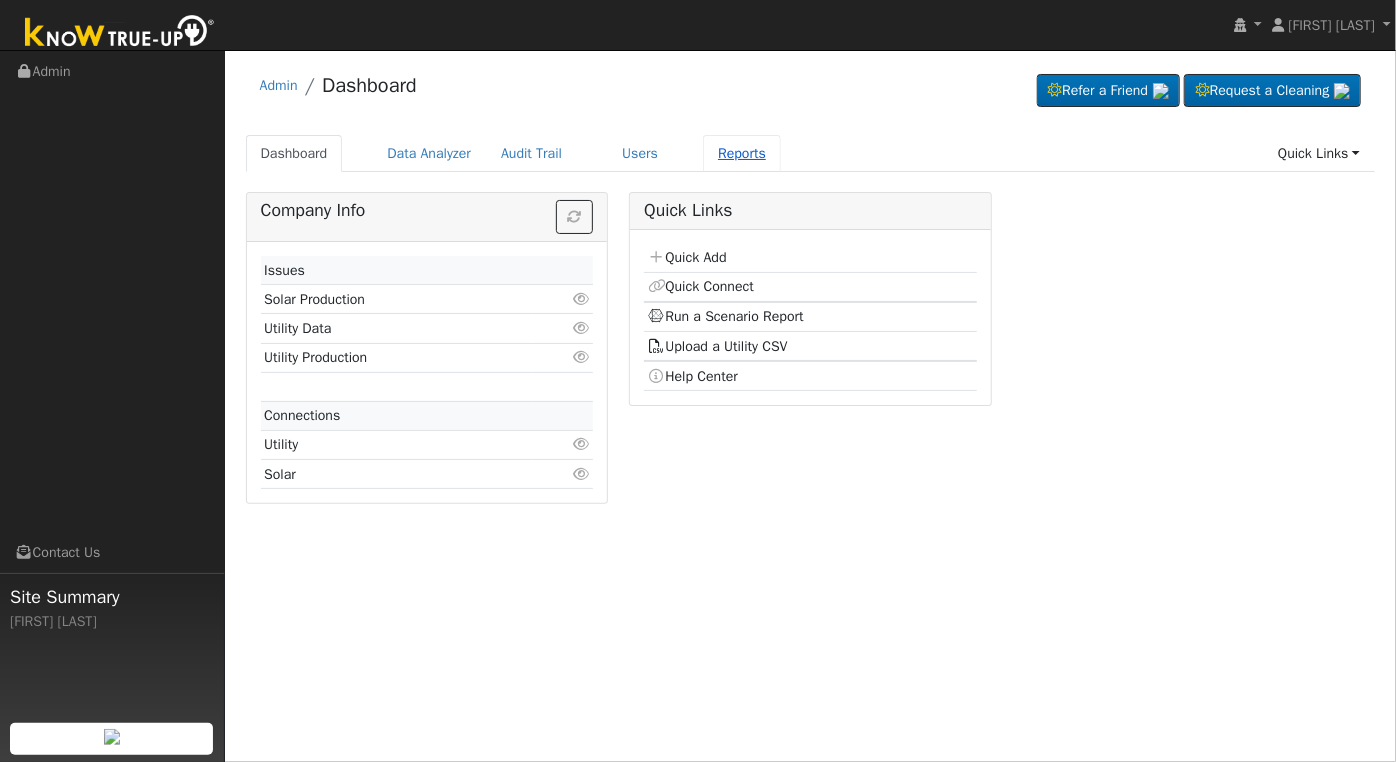 click on "Reports" at bounding box center (742, 153) 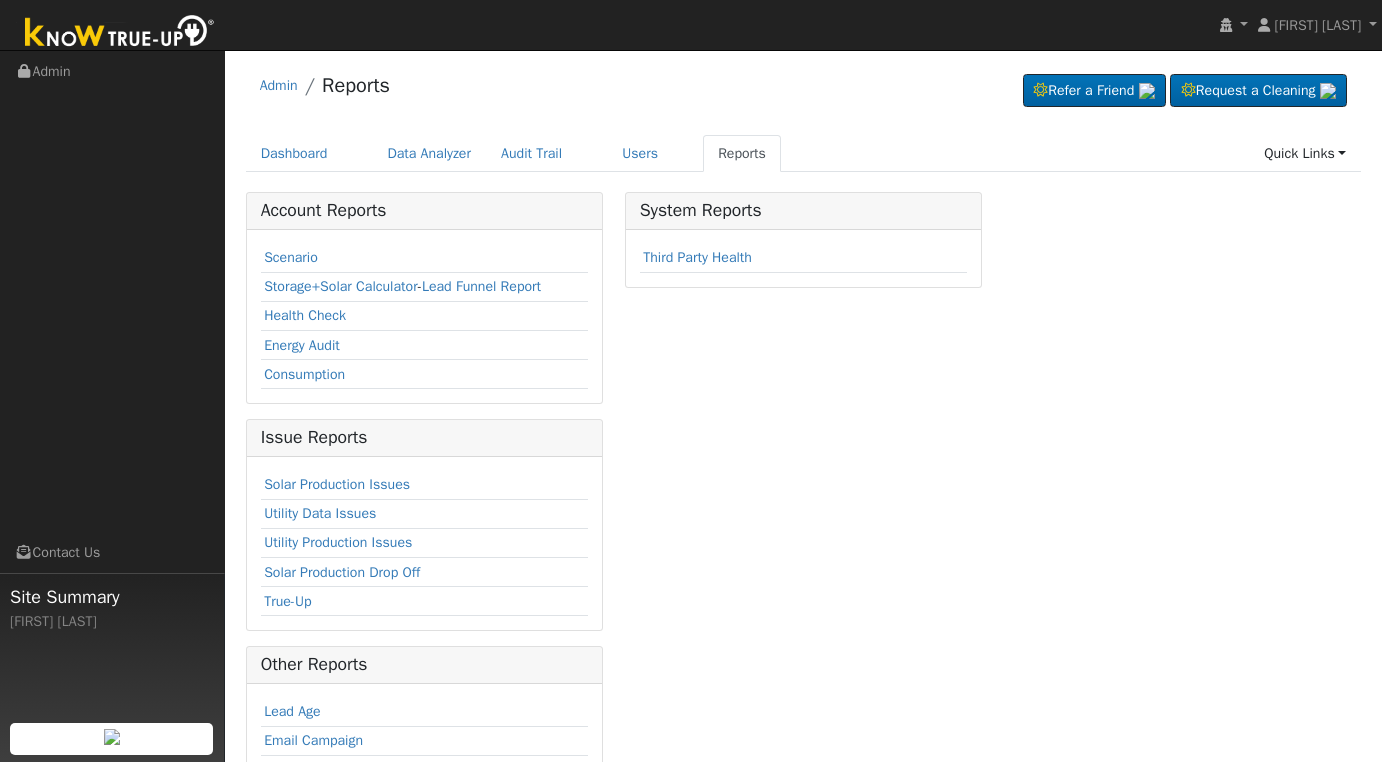 scroll, scrollTop: 0, scrollLeft: 0, axis: both 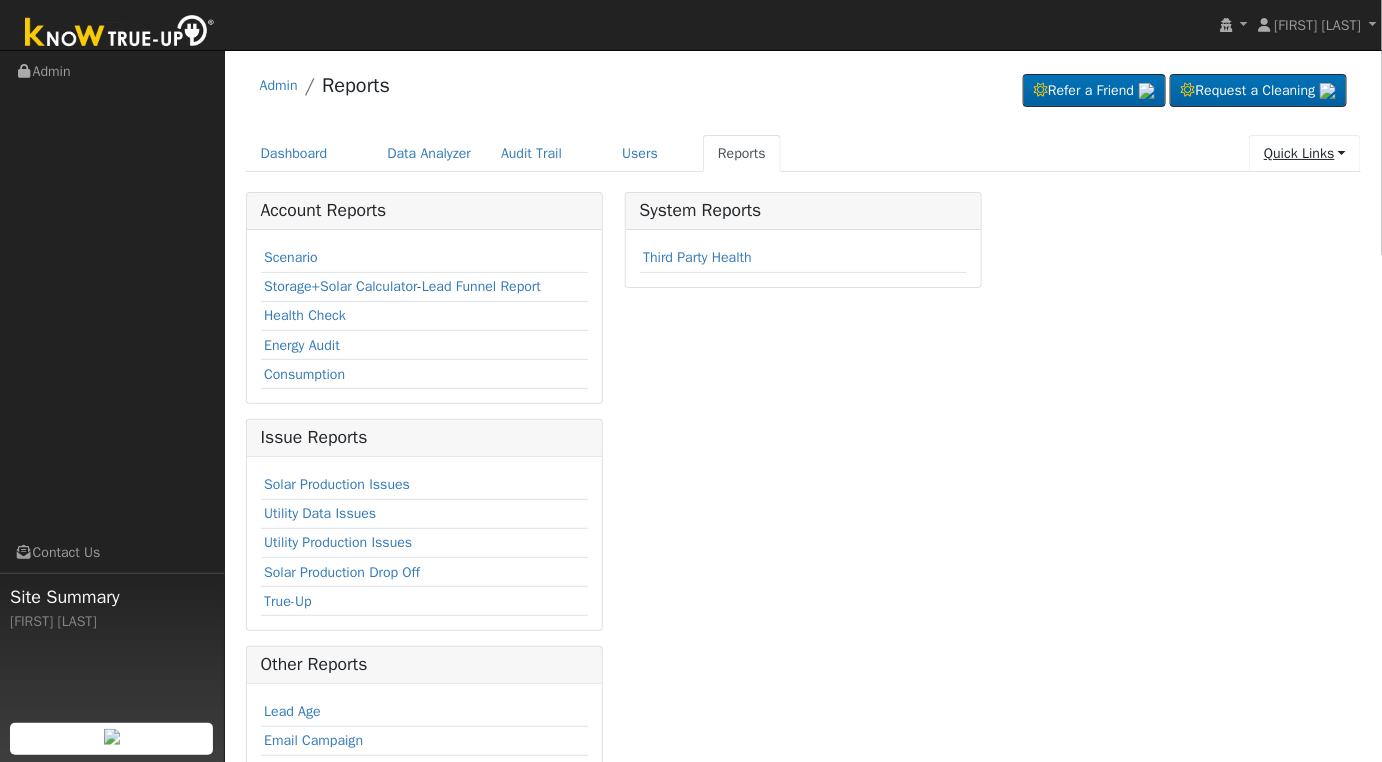 click on "Quick Links" at bounding box center (1305, 153) 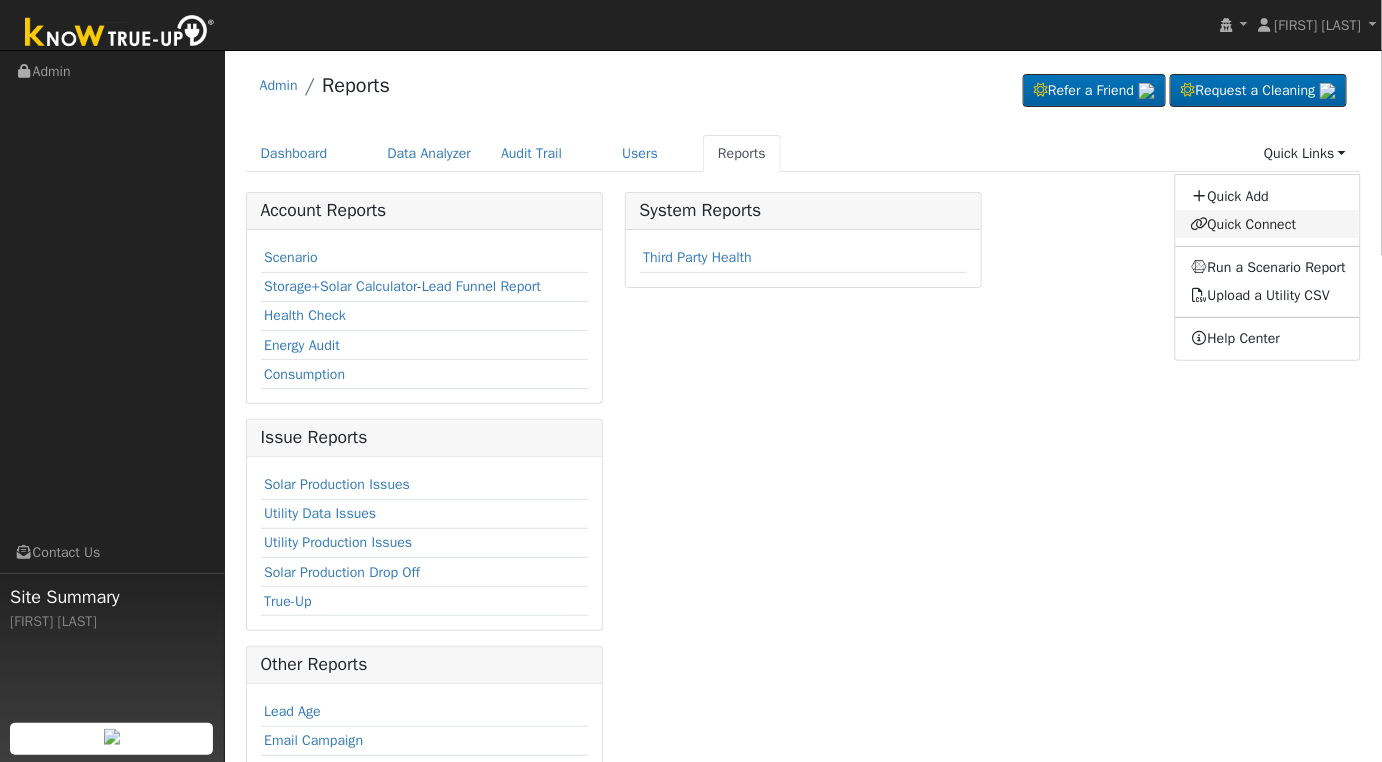 click on "Quick Connect" at bounding box center (1268, 224) 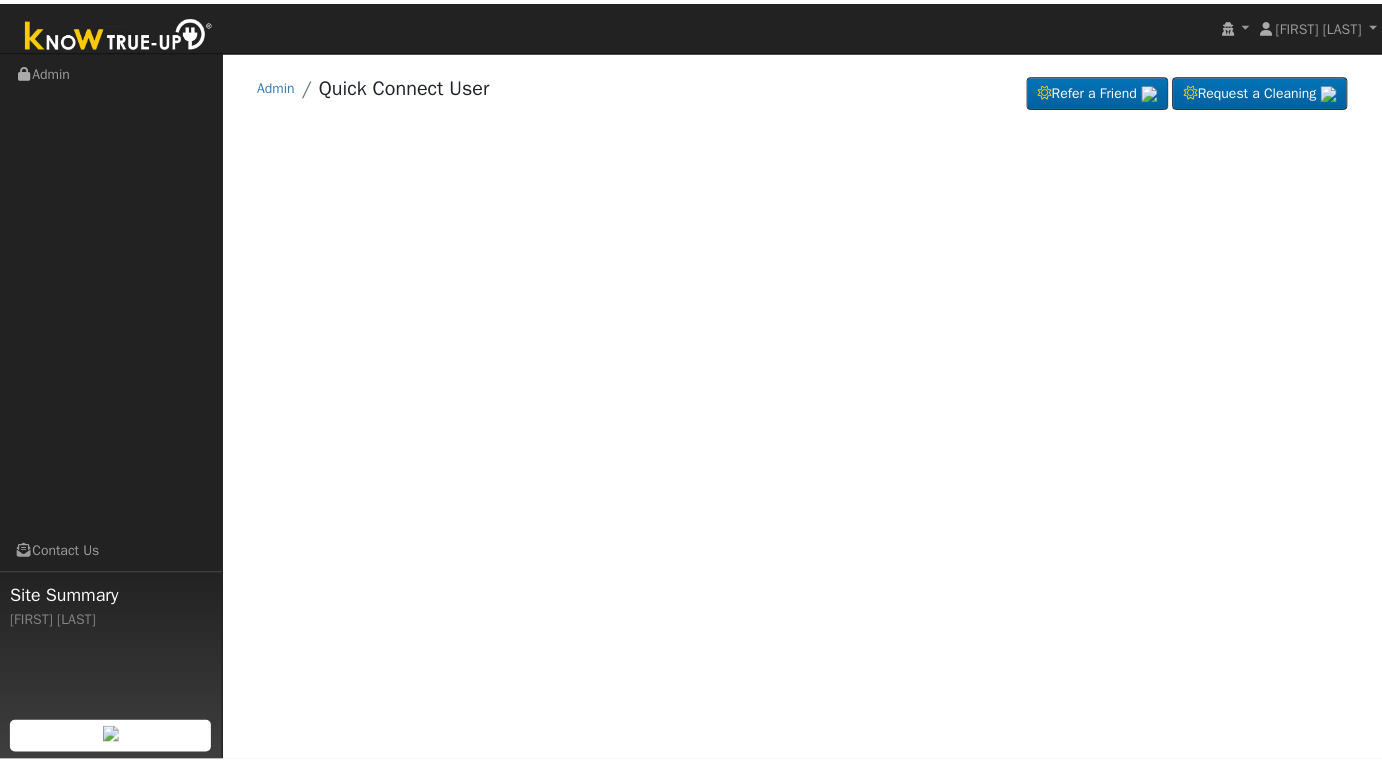 scroll, scrollTop: 0, scrollLeft: 0, axis: both 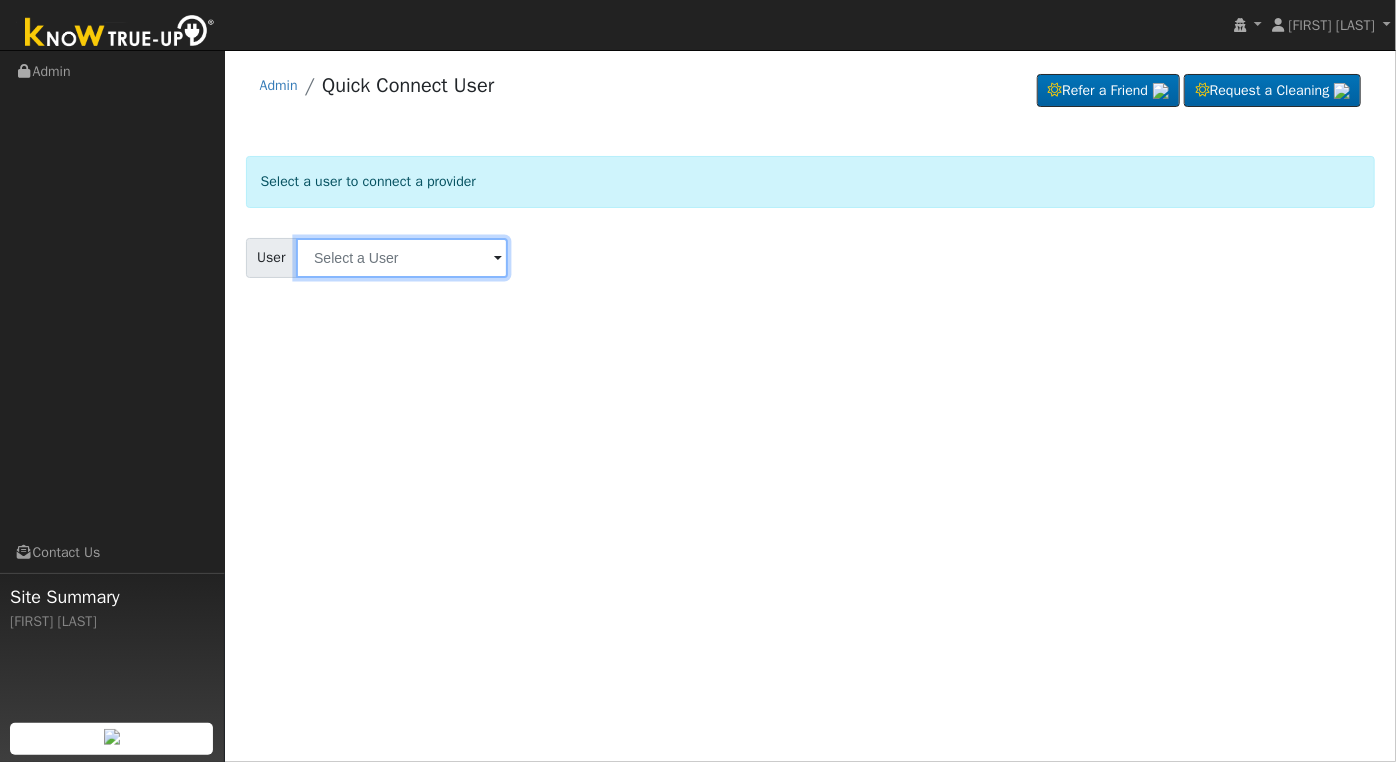 type on "U" 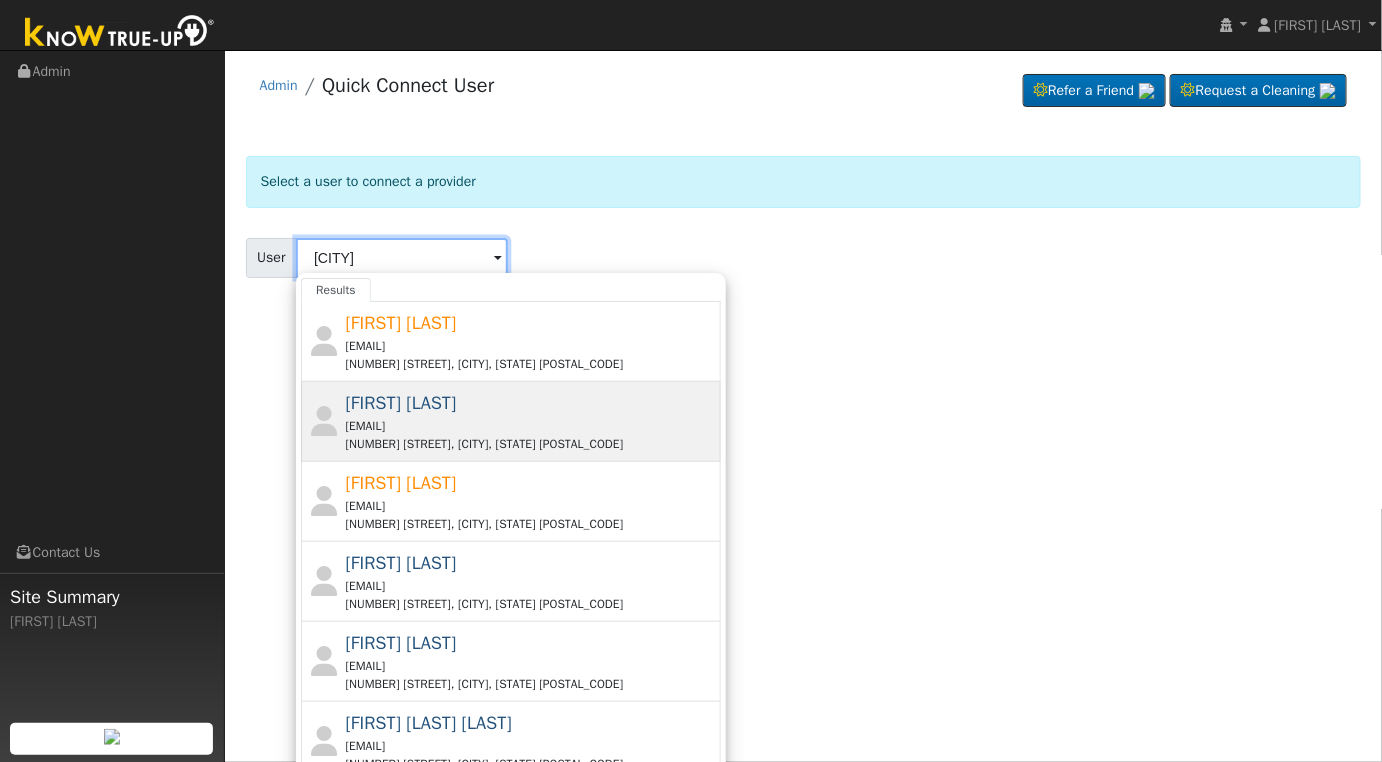 scroll, scrollTop: 333, scrollLeft: 0, axis: vertical 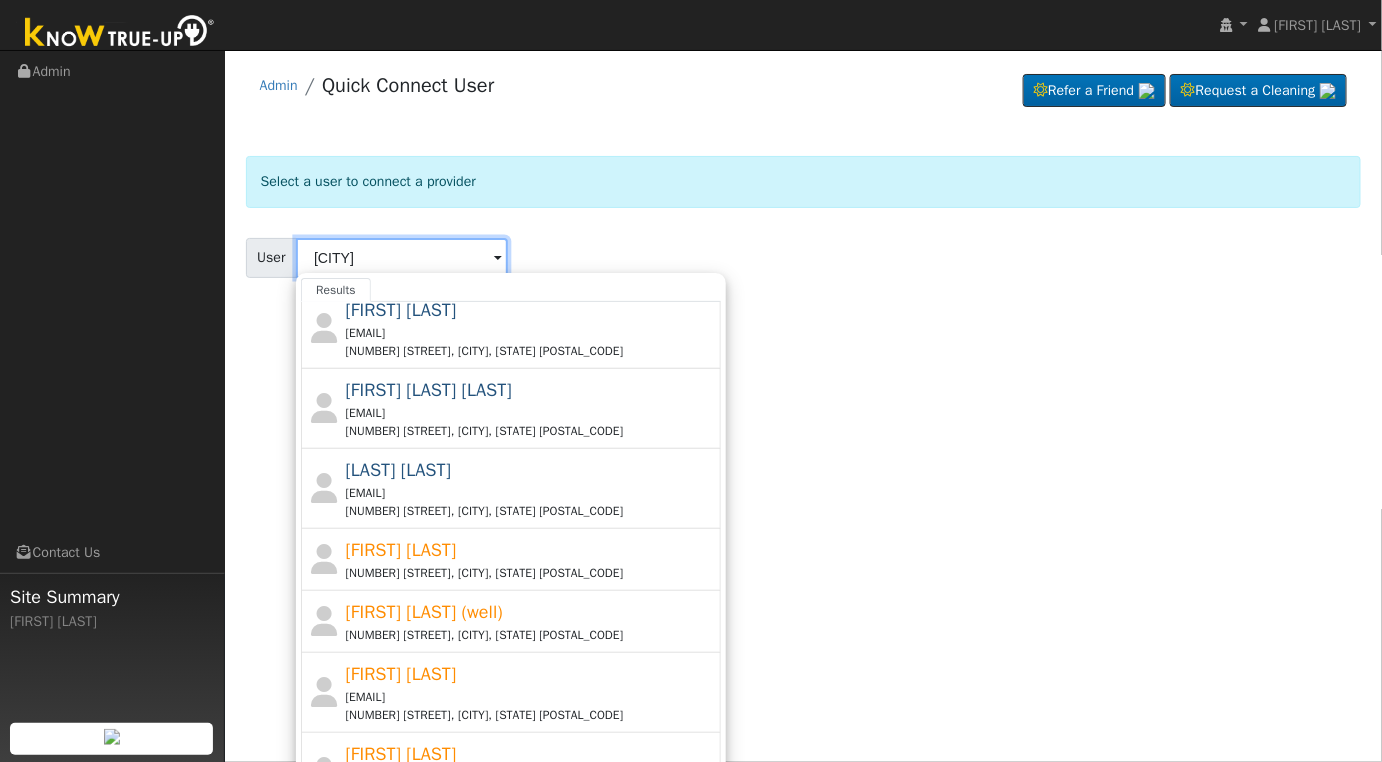 type on "austin" 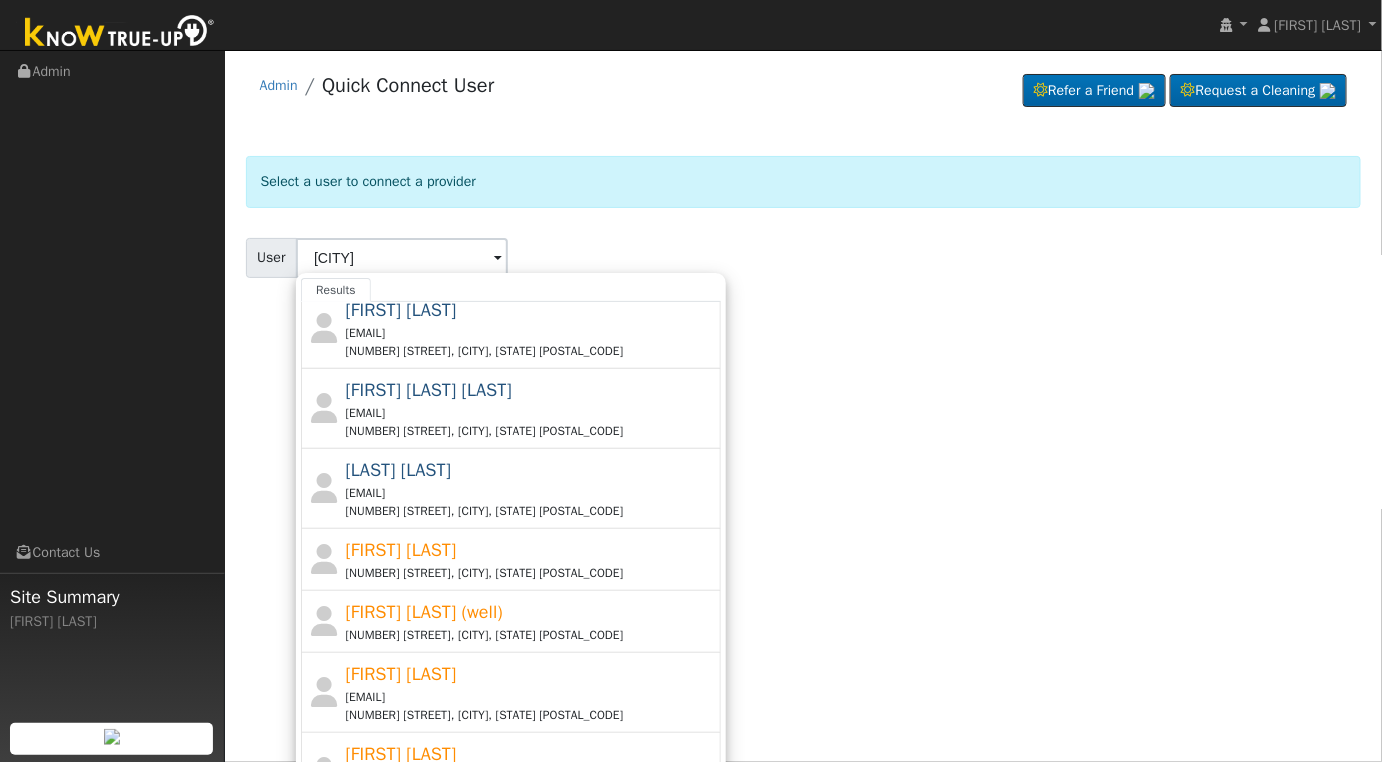 click on "User Profile First name Last name Email Email Notifications No Emails No Emails Weekly Emails Monthly Emails Cancel Save
Terms Of Service
Close
Login as User
Select a User
Admin
Quick Connect User
User" at bounding box center [803, 406] 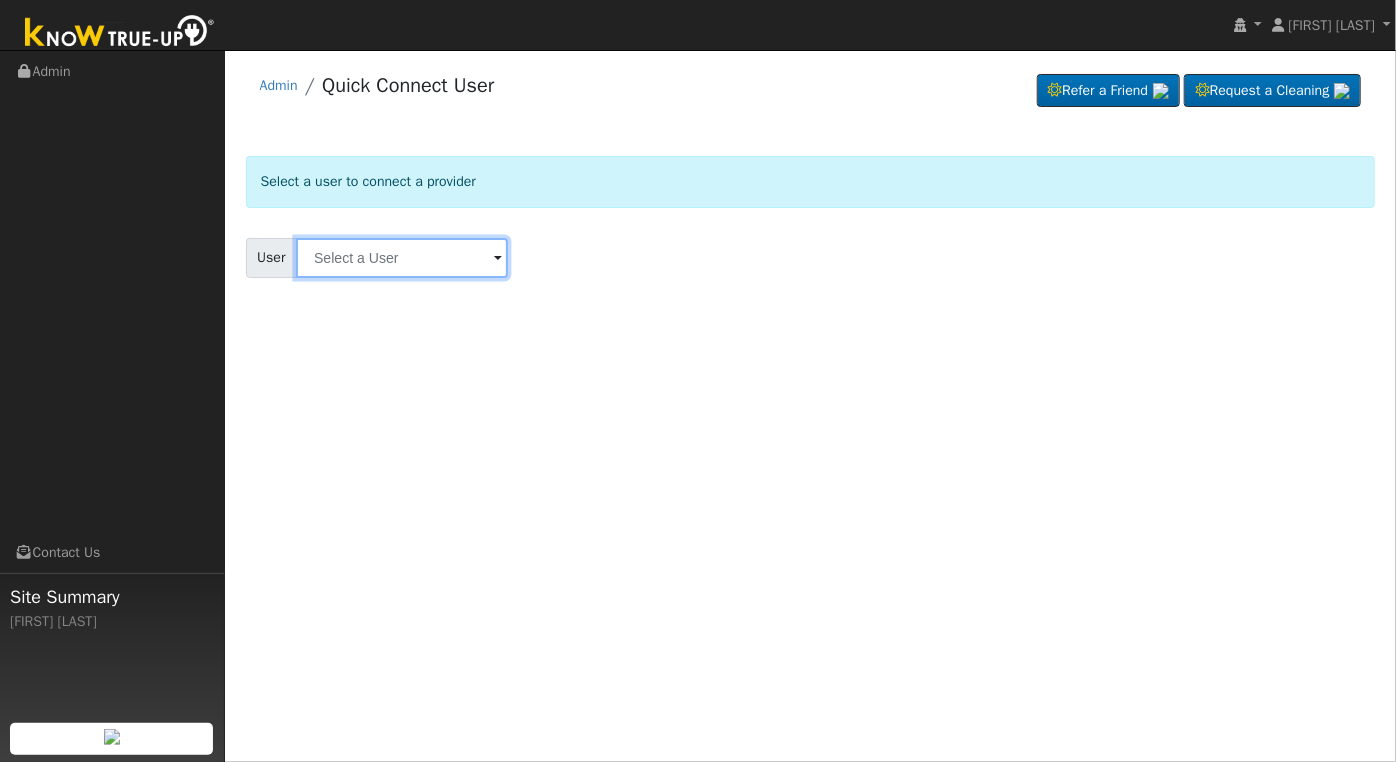 click at bounding box center [402, 258] 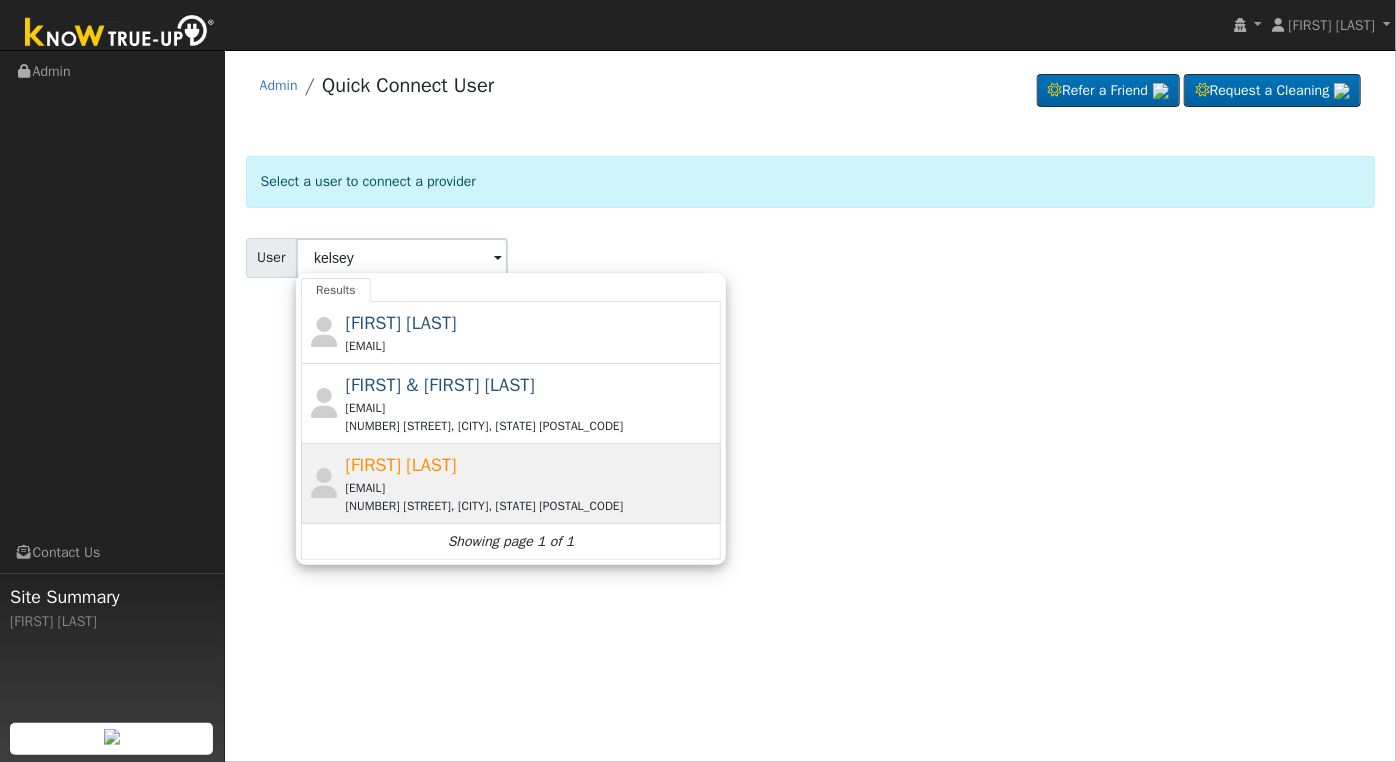 click on "[EMAIL]" at bounding box center [531, 488] 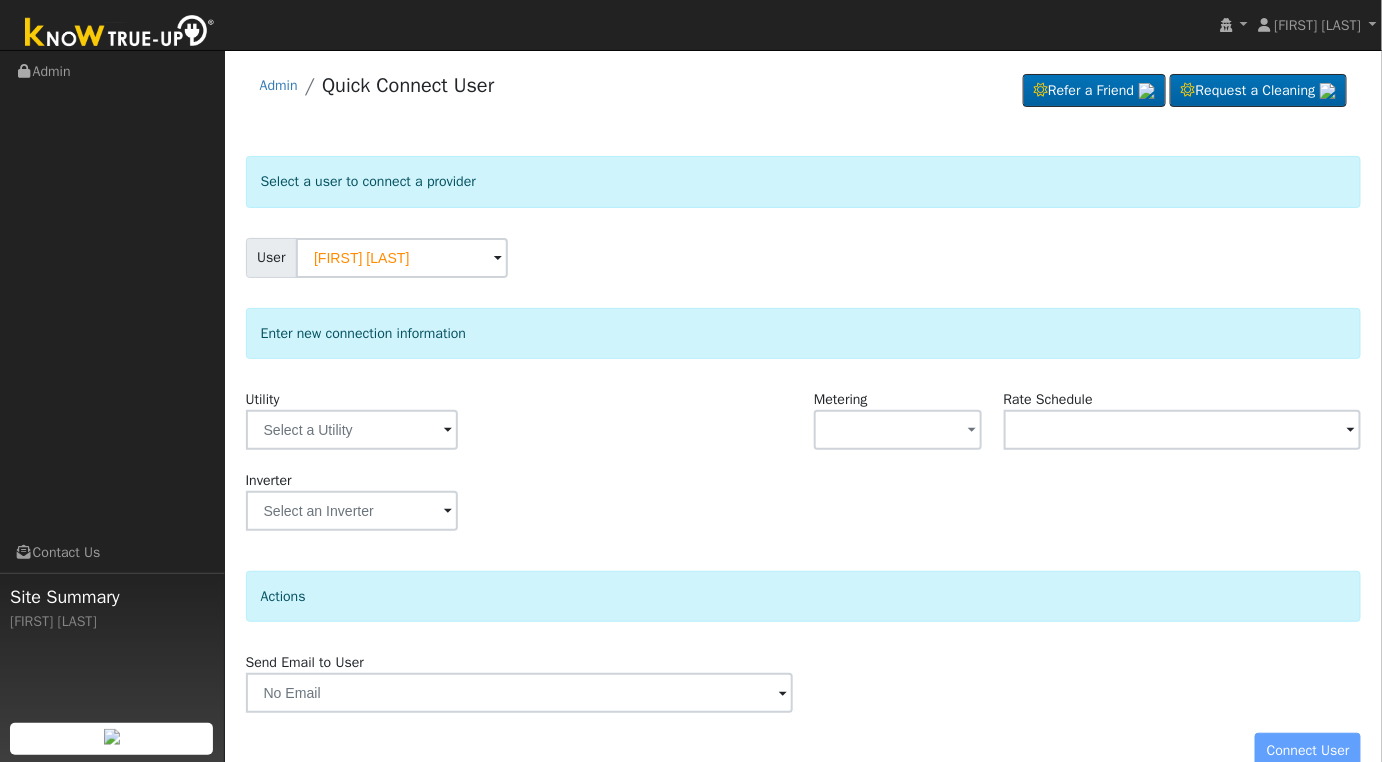 click at bounding box center (448, 431) 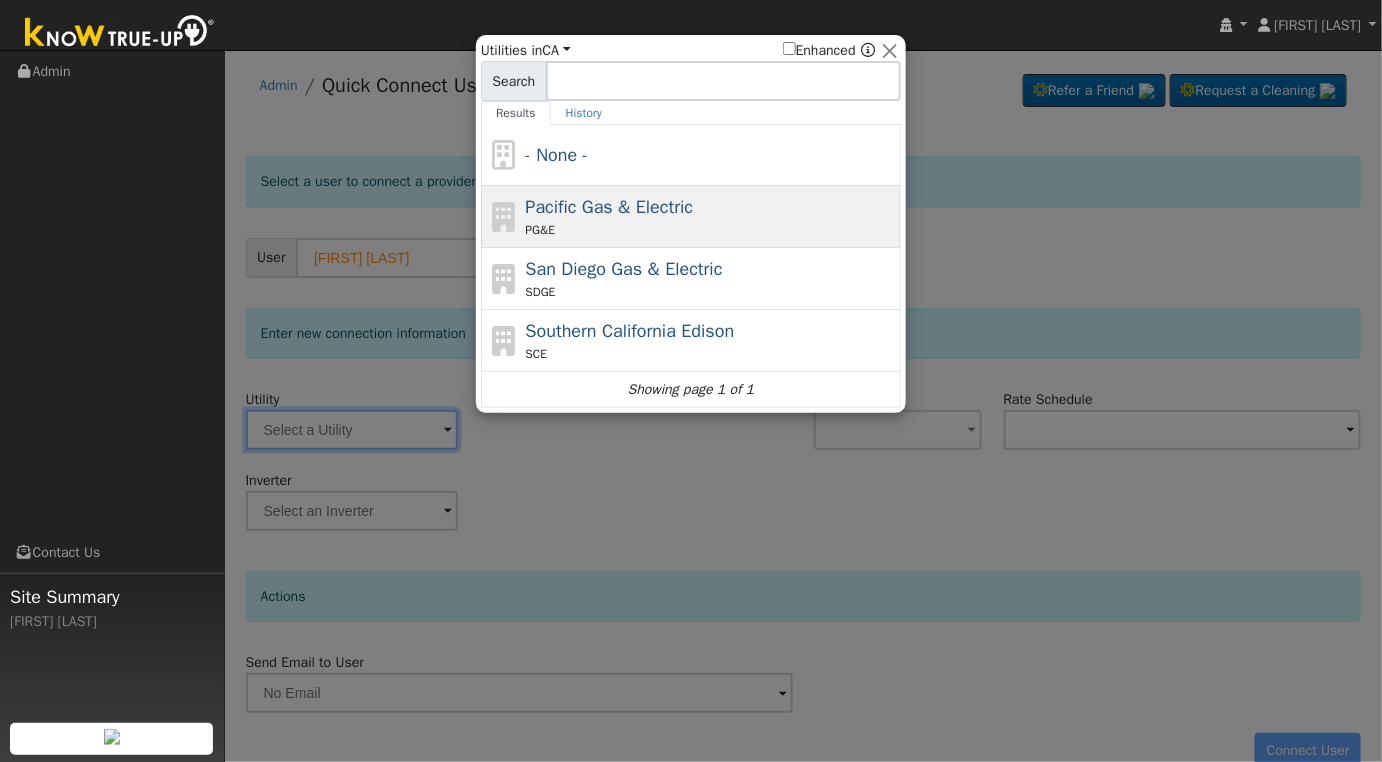 click on "PG&E" at bounding box center [711, 230] 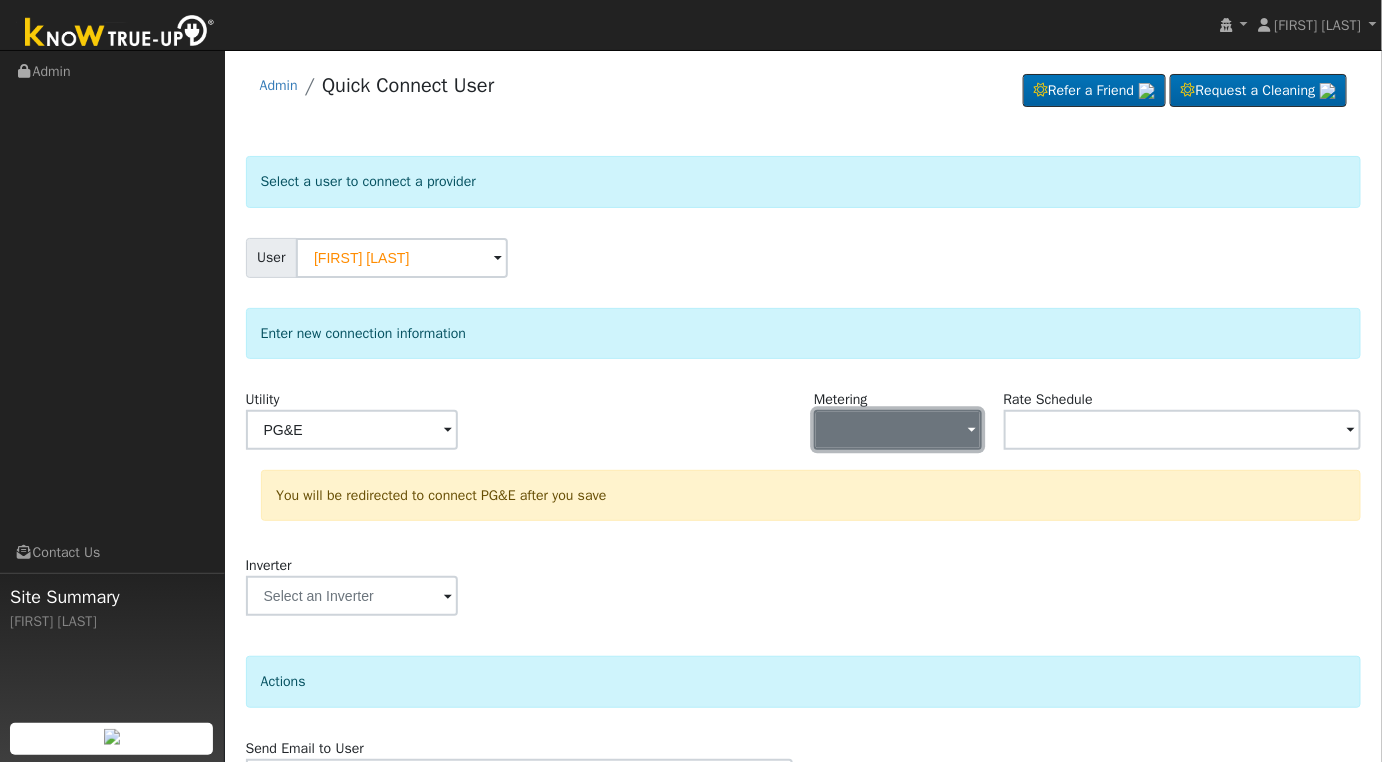 click at bounding box center (898, 430) 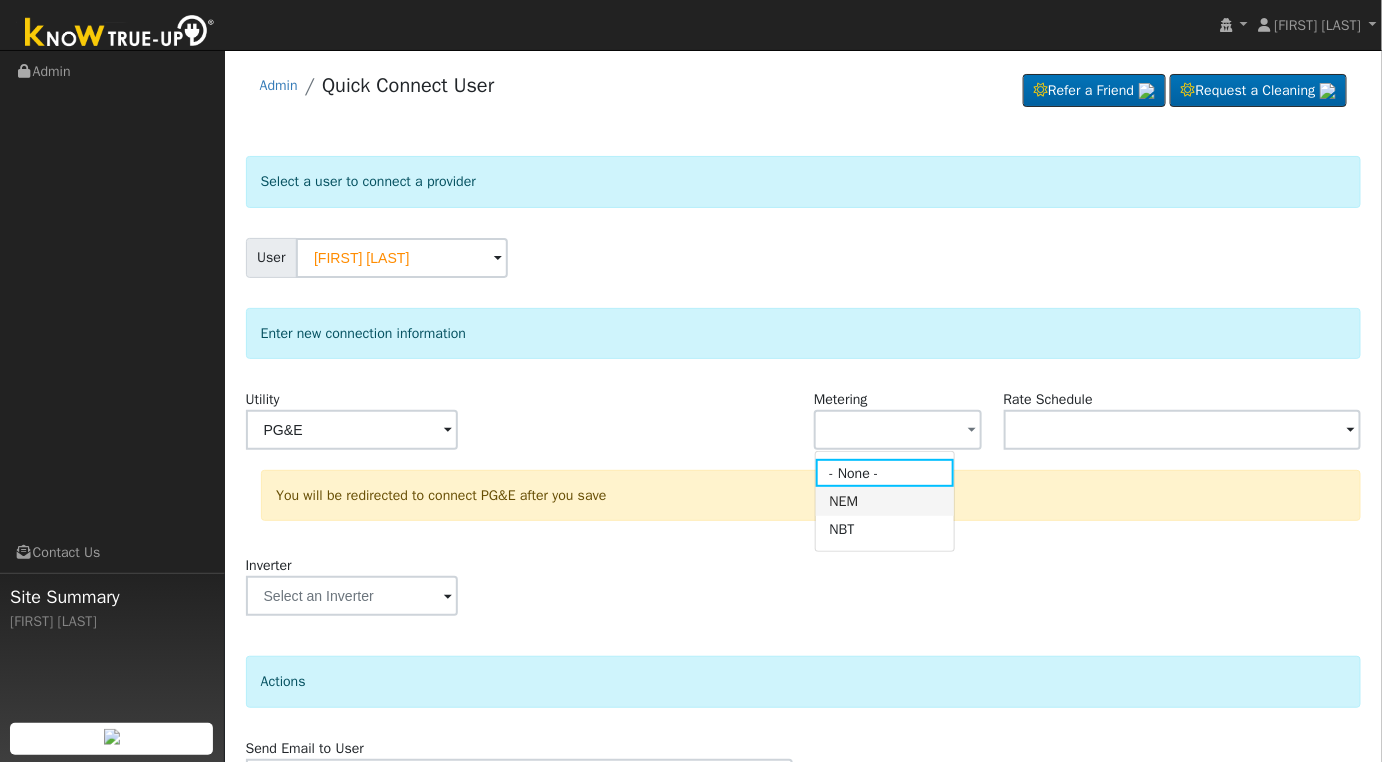 click on "NEM" at bounding box center (885, 501) 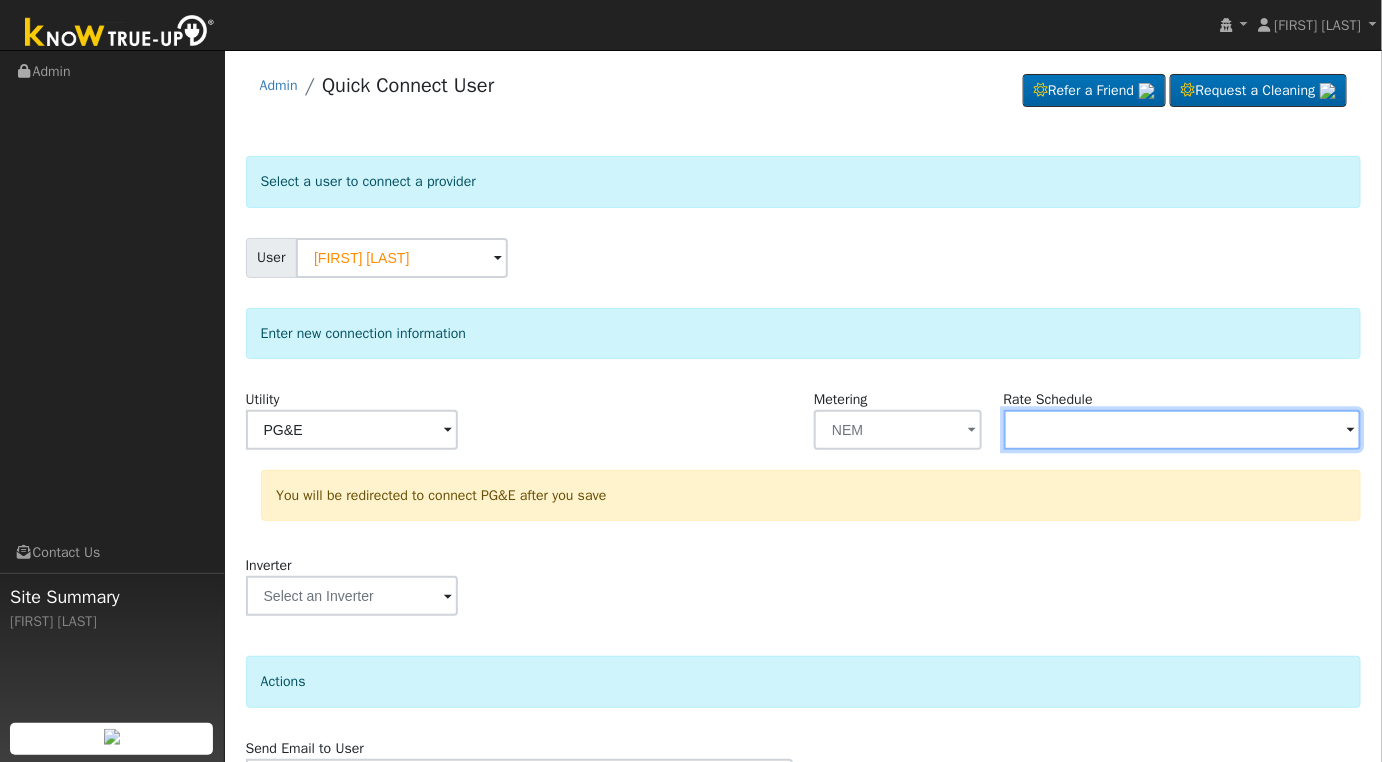 click at bounding box center (352, 430) 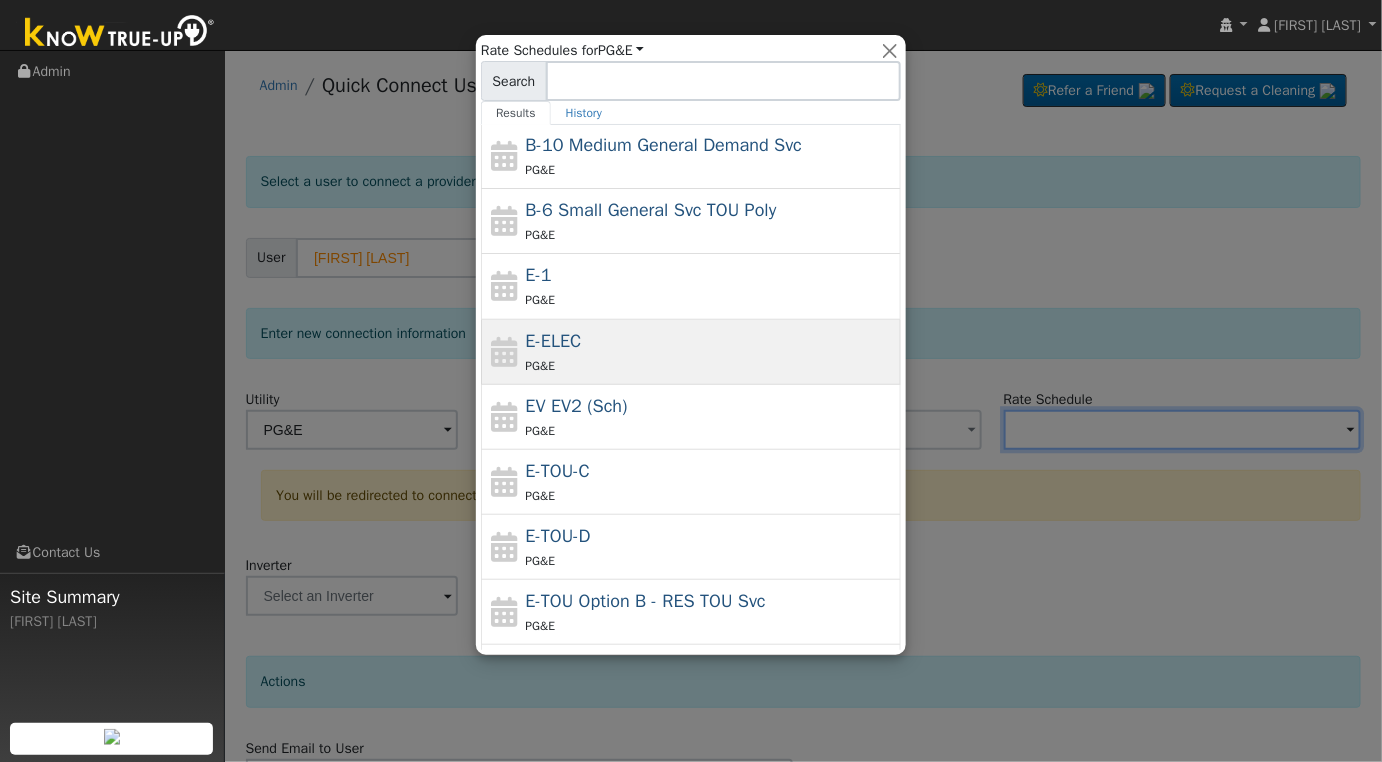 scroll, scrollTop: 154, scrollLeft: 0, axis: vertical 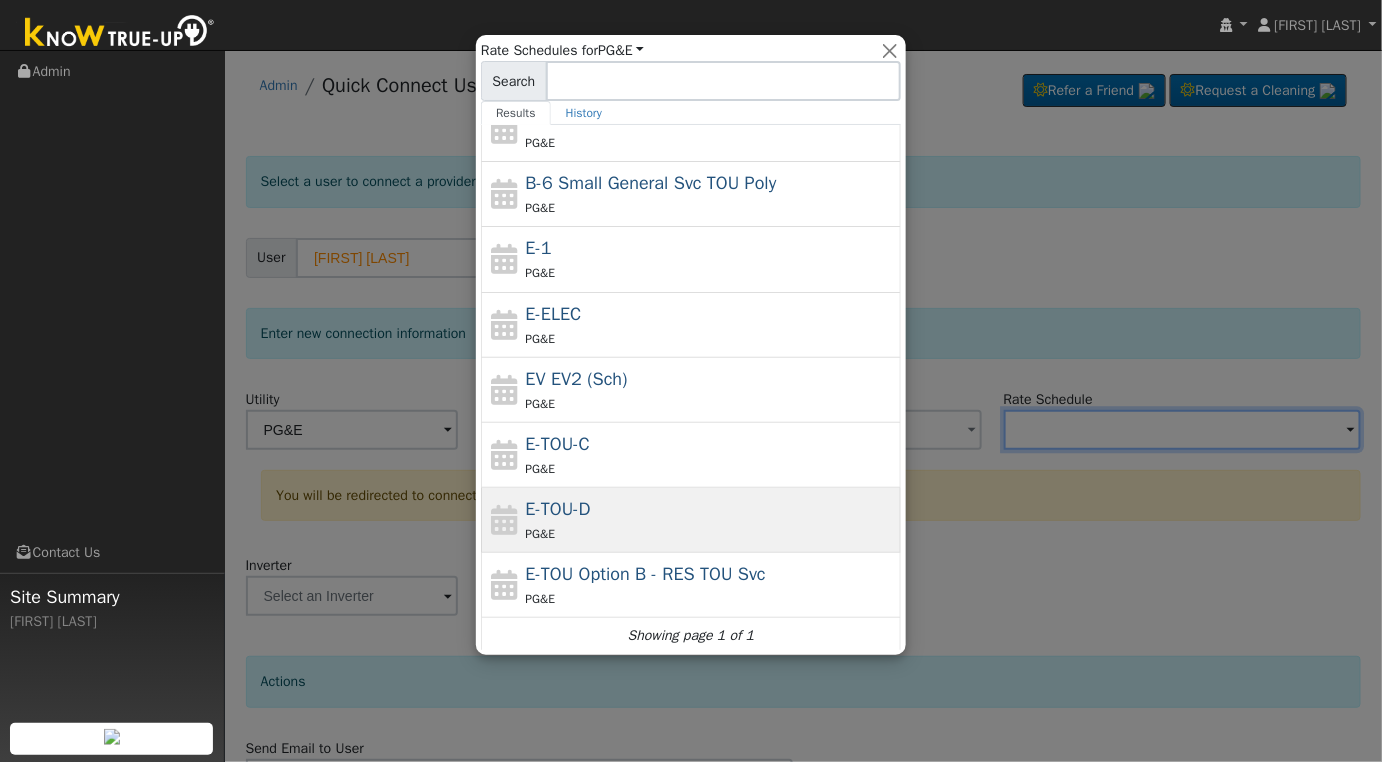 click on "E-TOU-D PG&E" at bounding box center (711, 520) 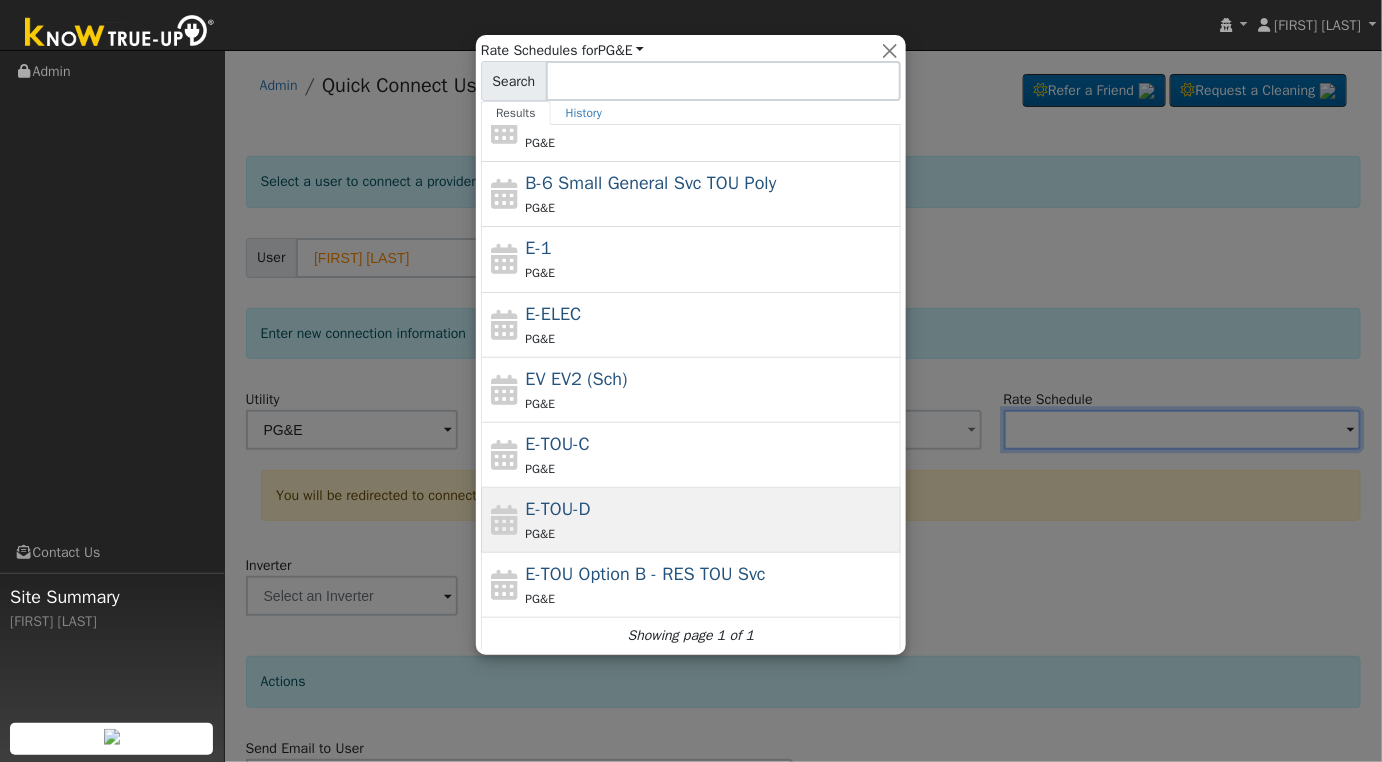 type on "E-TOU-D" 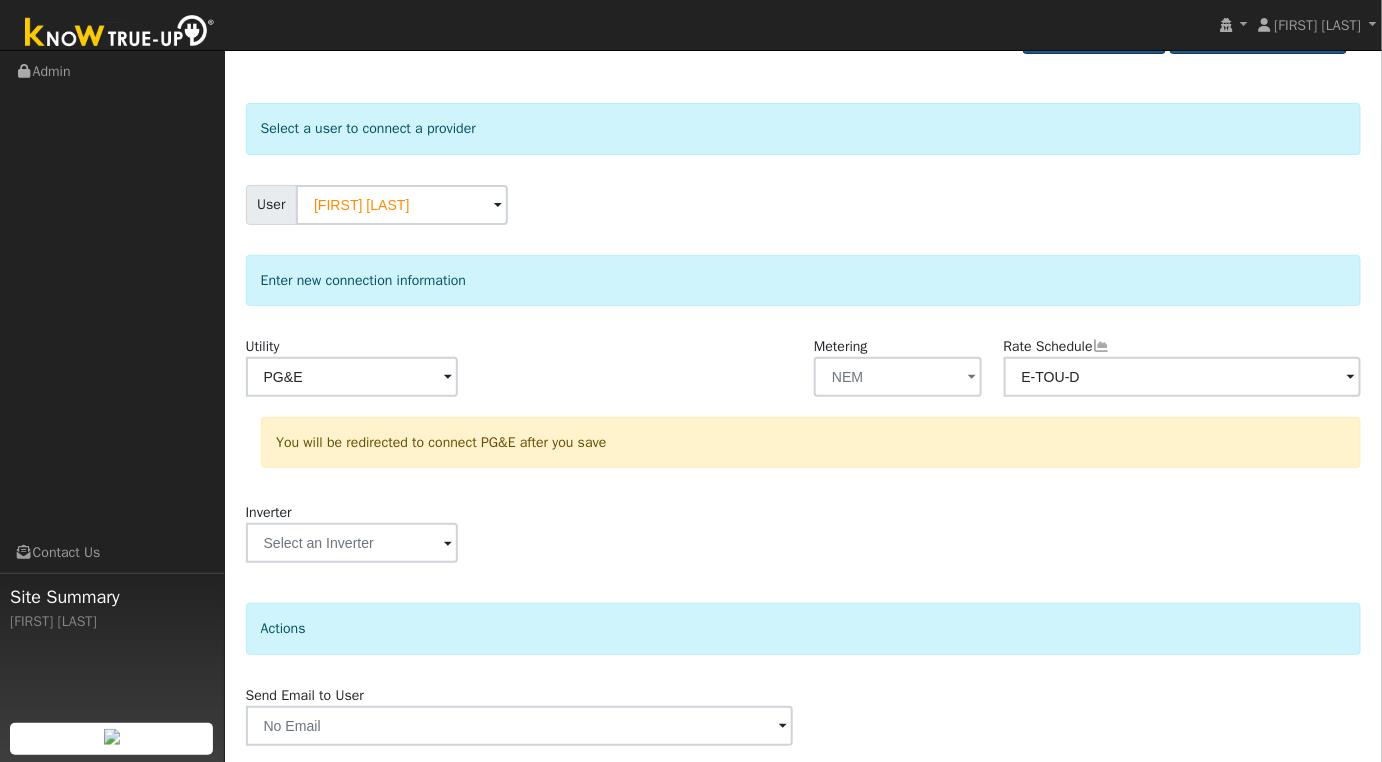scroll, scrollTop: 117, scrollLeft: 0, axis: vertical 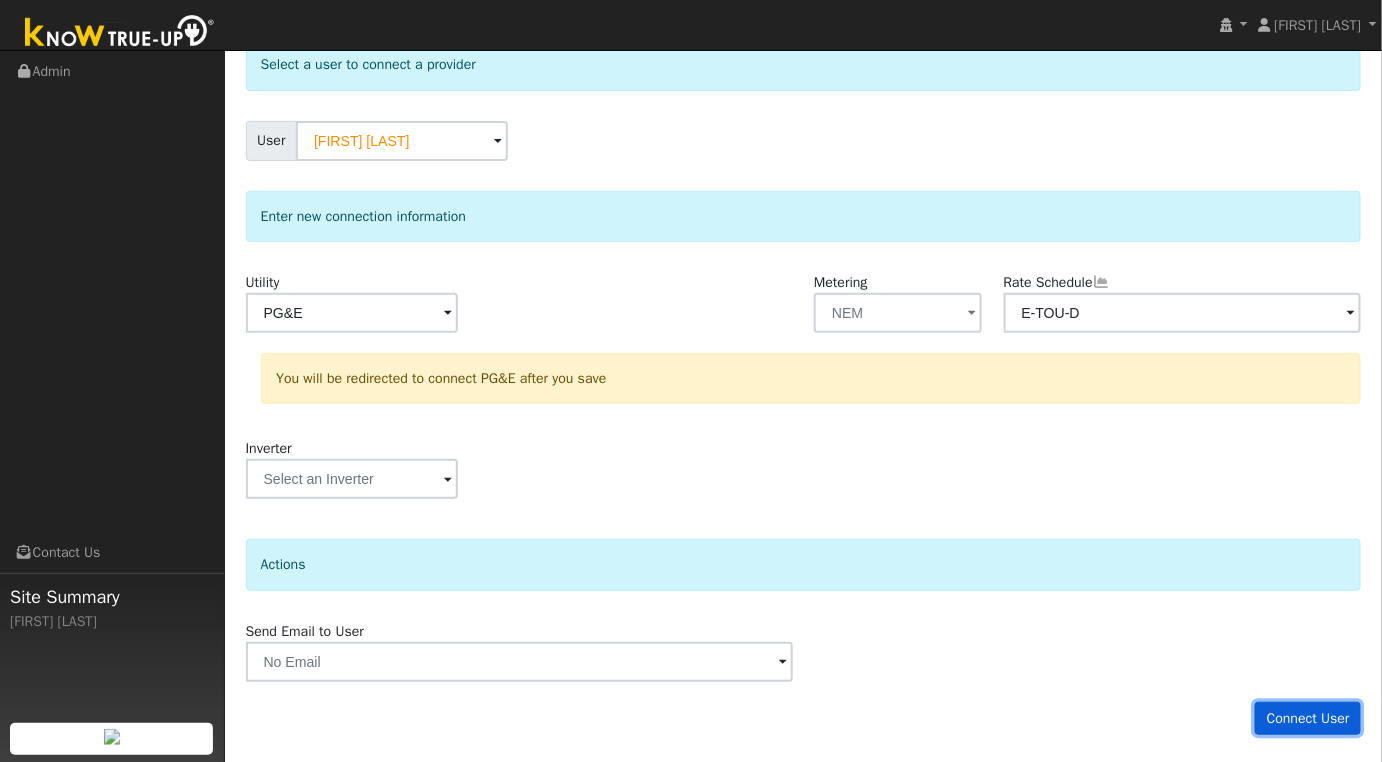click on "Connect User" at bounding box center (1308, 719) 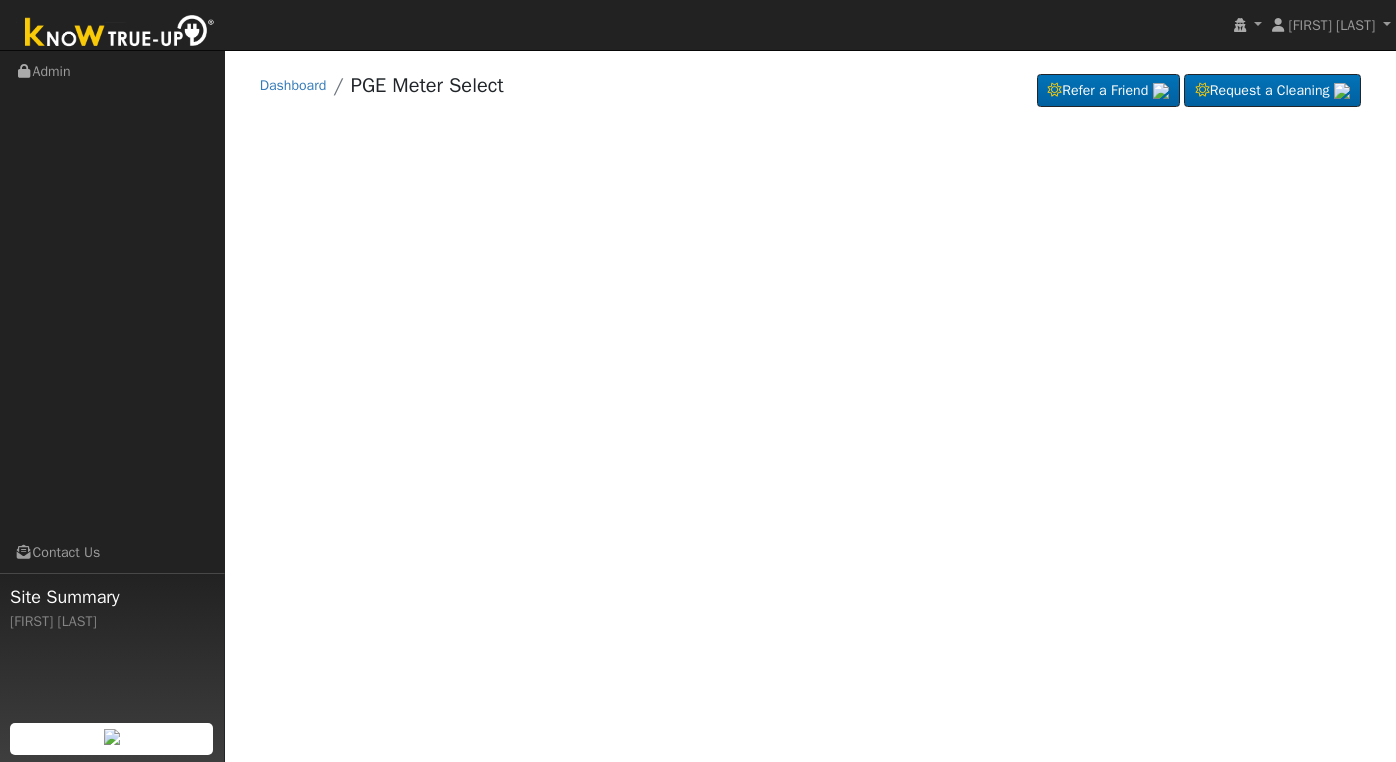 scroll, scrollTop: 0, scrollLeft: 0, axis: both 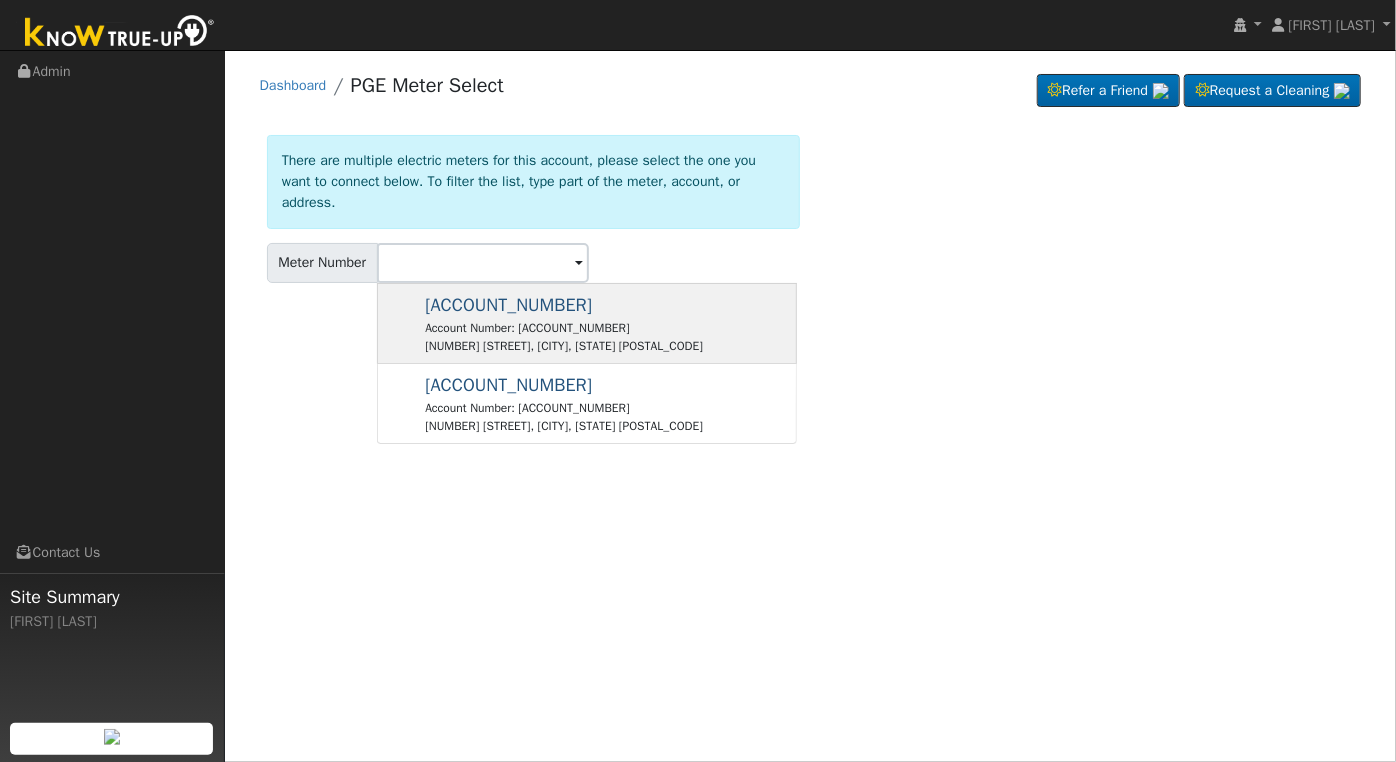 click on "[ACCOUNT_NUMBER] Account Number: [ACCOUNT_NUMBER] [NUMBER] [STREET], [CITY], [STATE]" 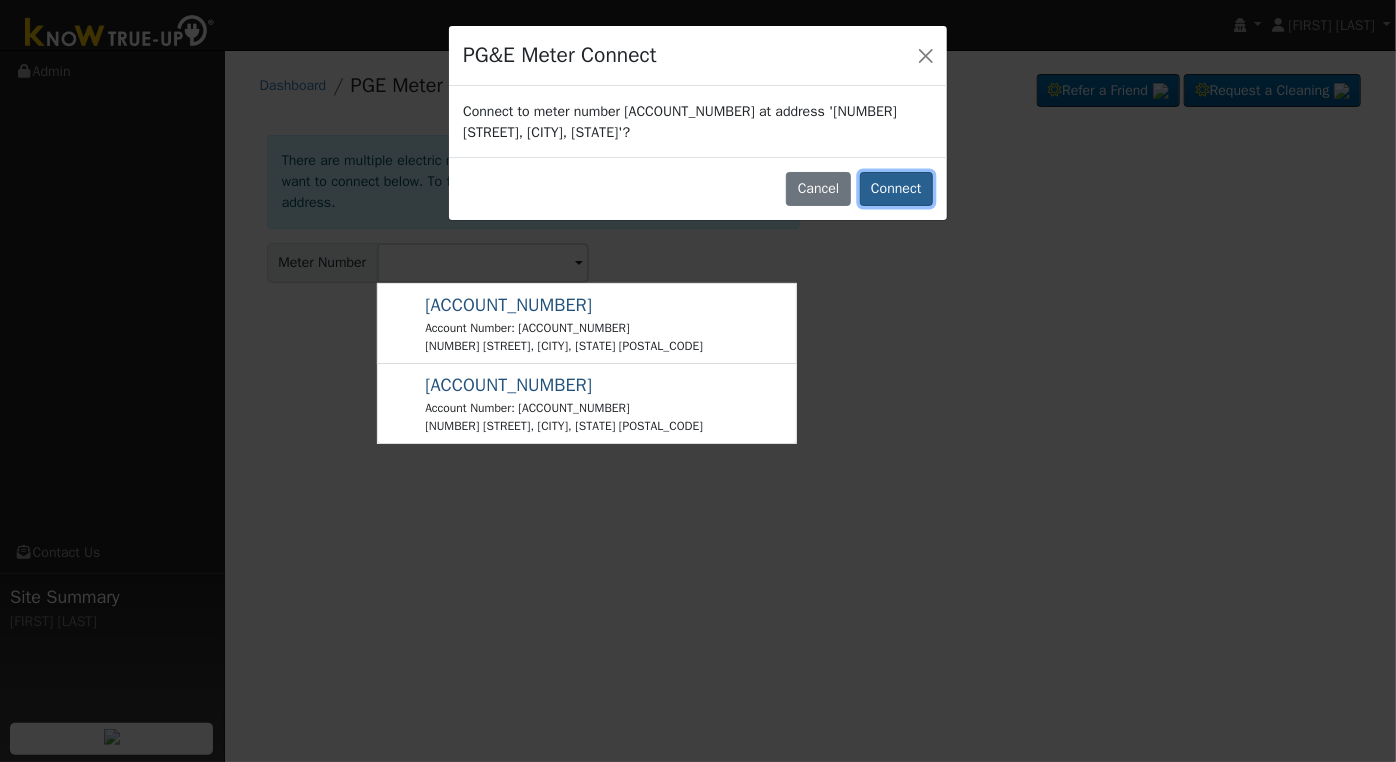 click on "Connect" at bounding box center (896, 189) 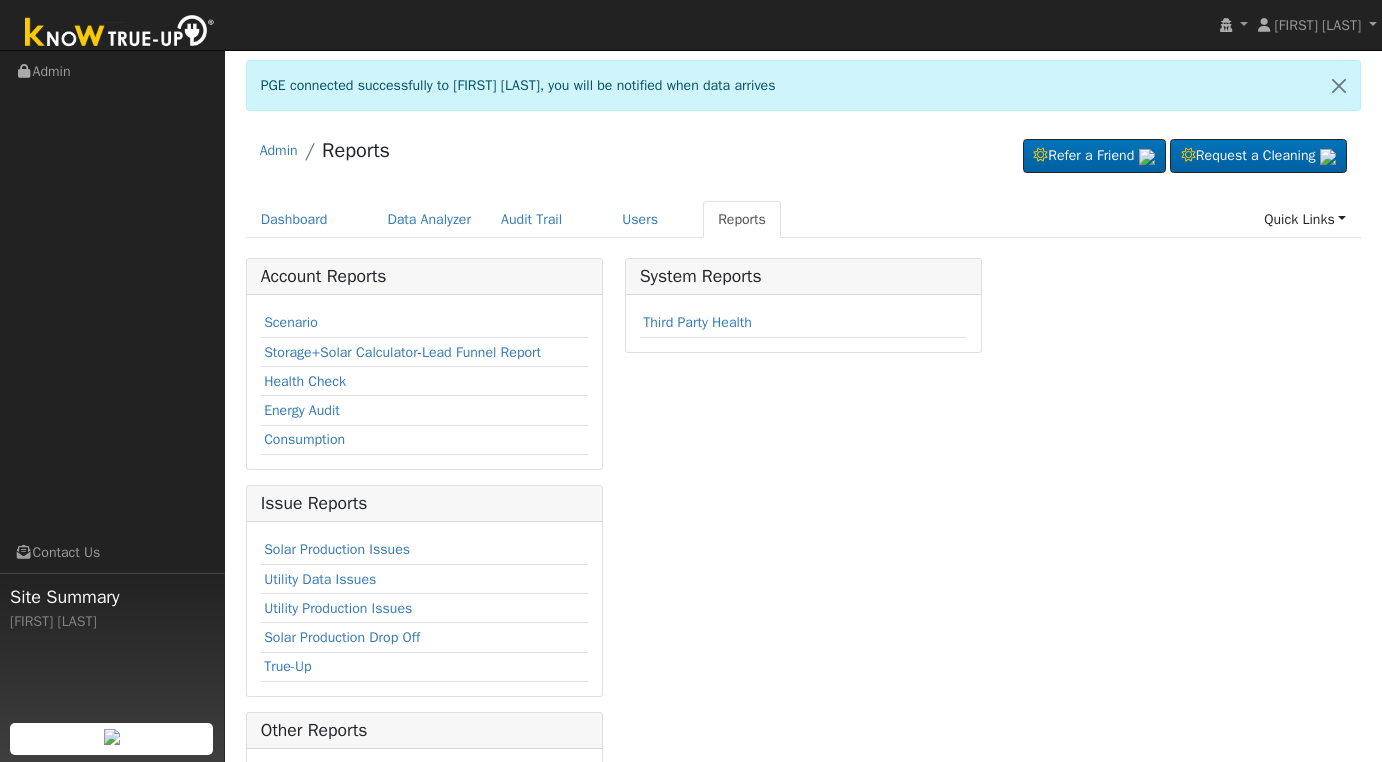 scroll, scrollTop: 0, scrollLeft: 0, axis: both 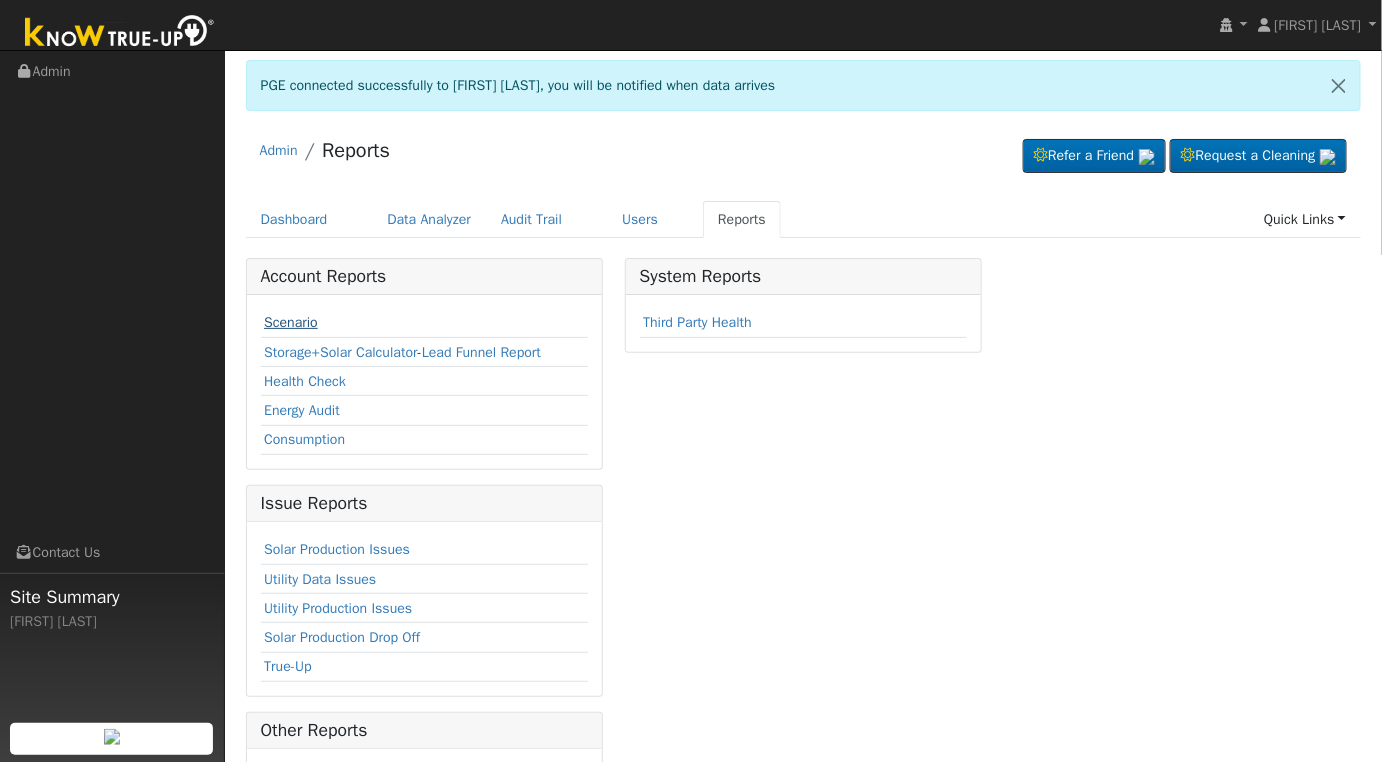 click on "Scenario" at bounding box center [291, 322] 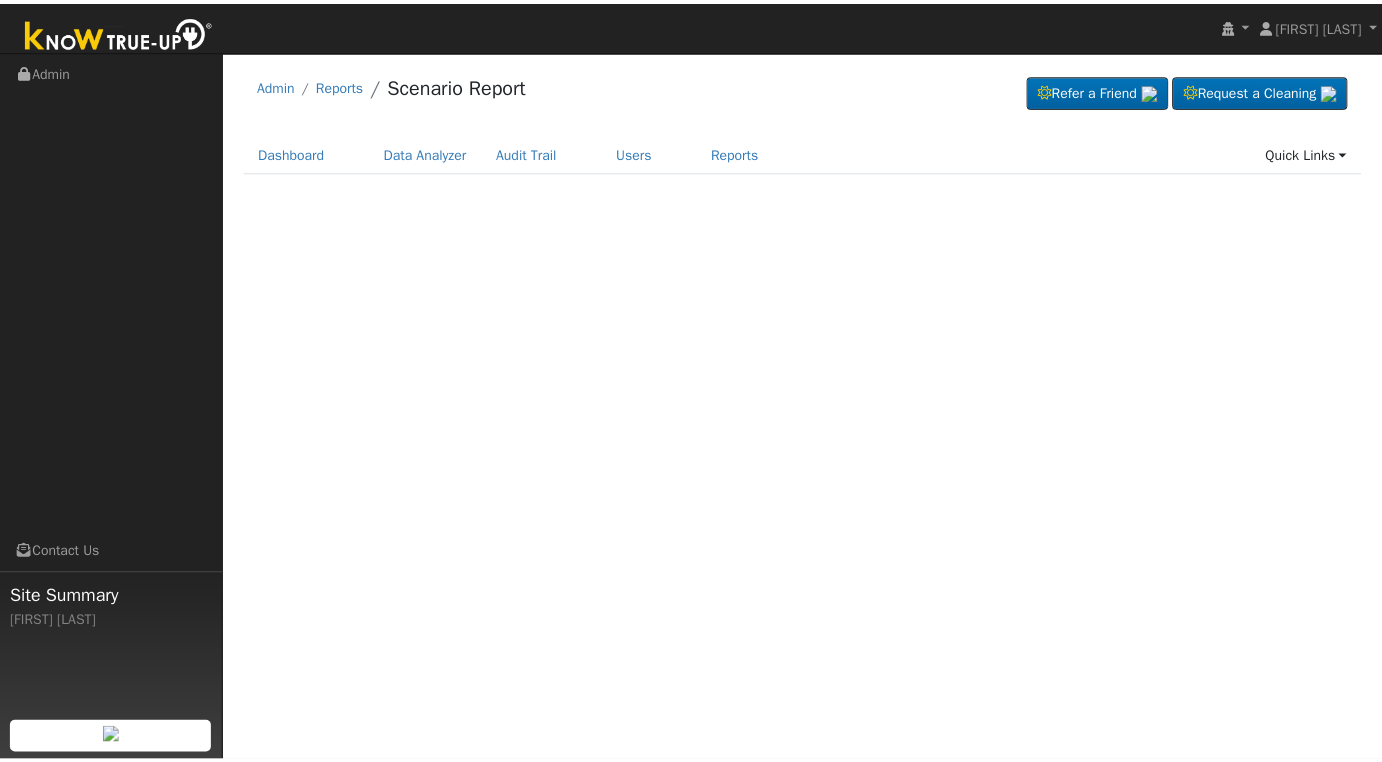 scroll, scrollTop: 0, scrollLeft: 0, axis: both 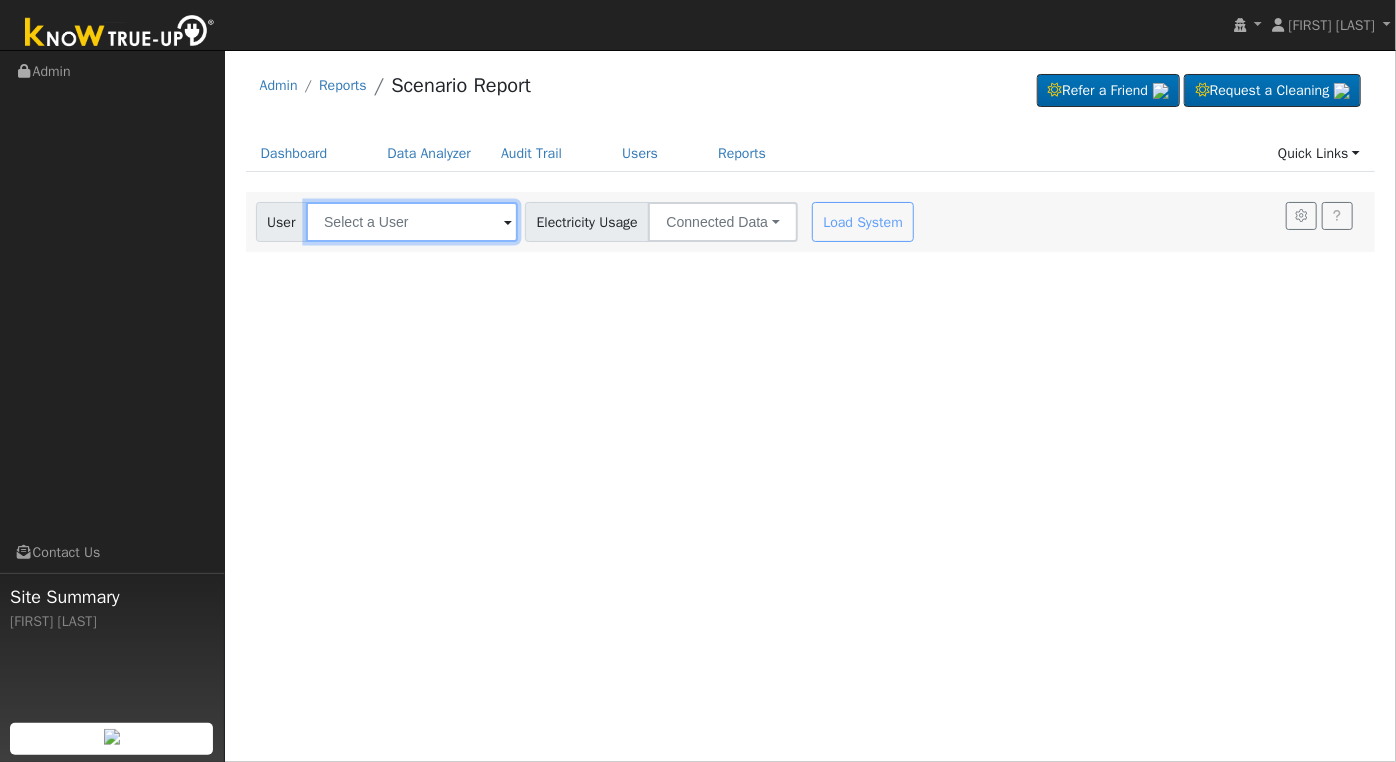 click at bounding box center (412, 222) 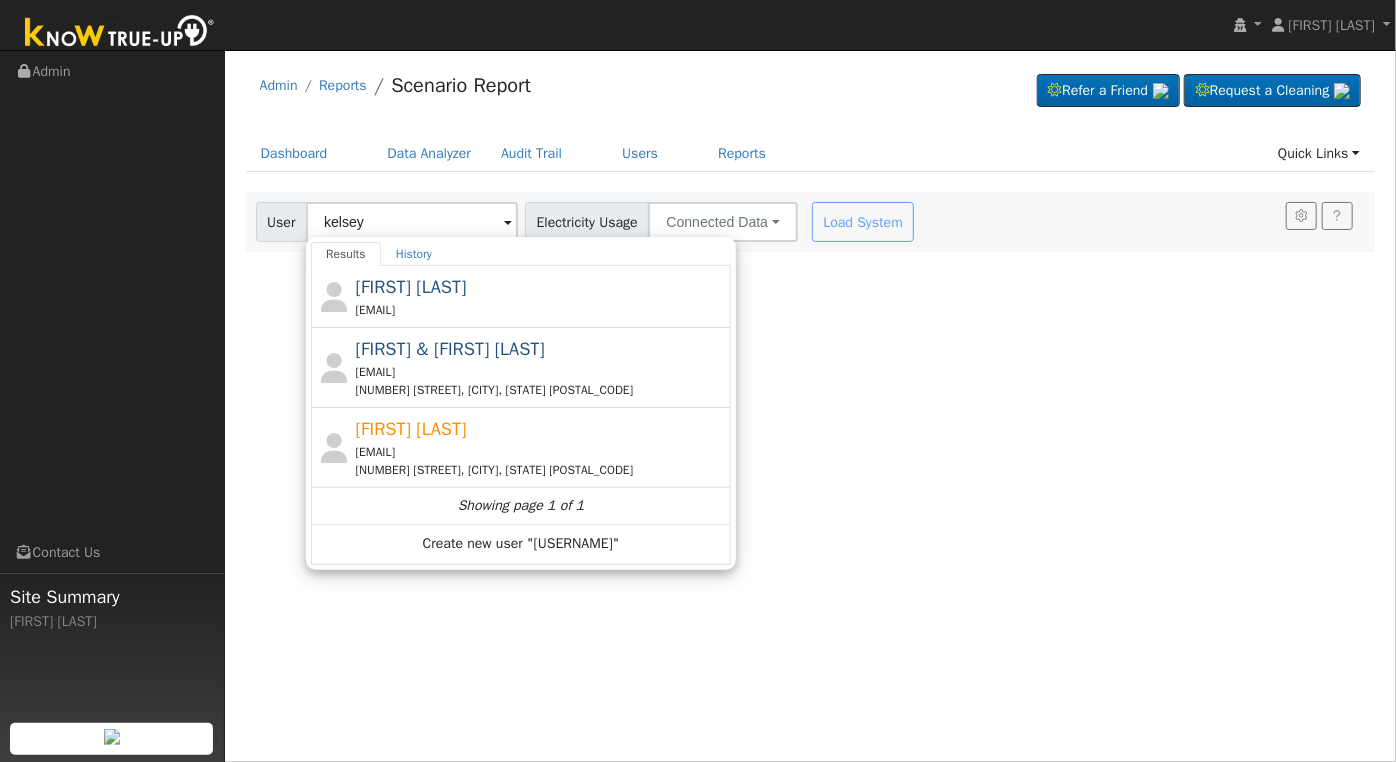 click on "[FIRST] [LAST] [EMAIL] [NUMBER] [STREET], [CITY], [STATE] [POSTAL_CODE]" at bounding box center (541, 447) 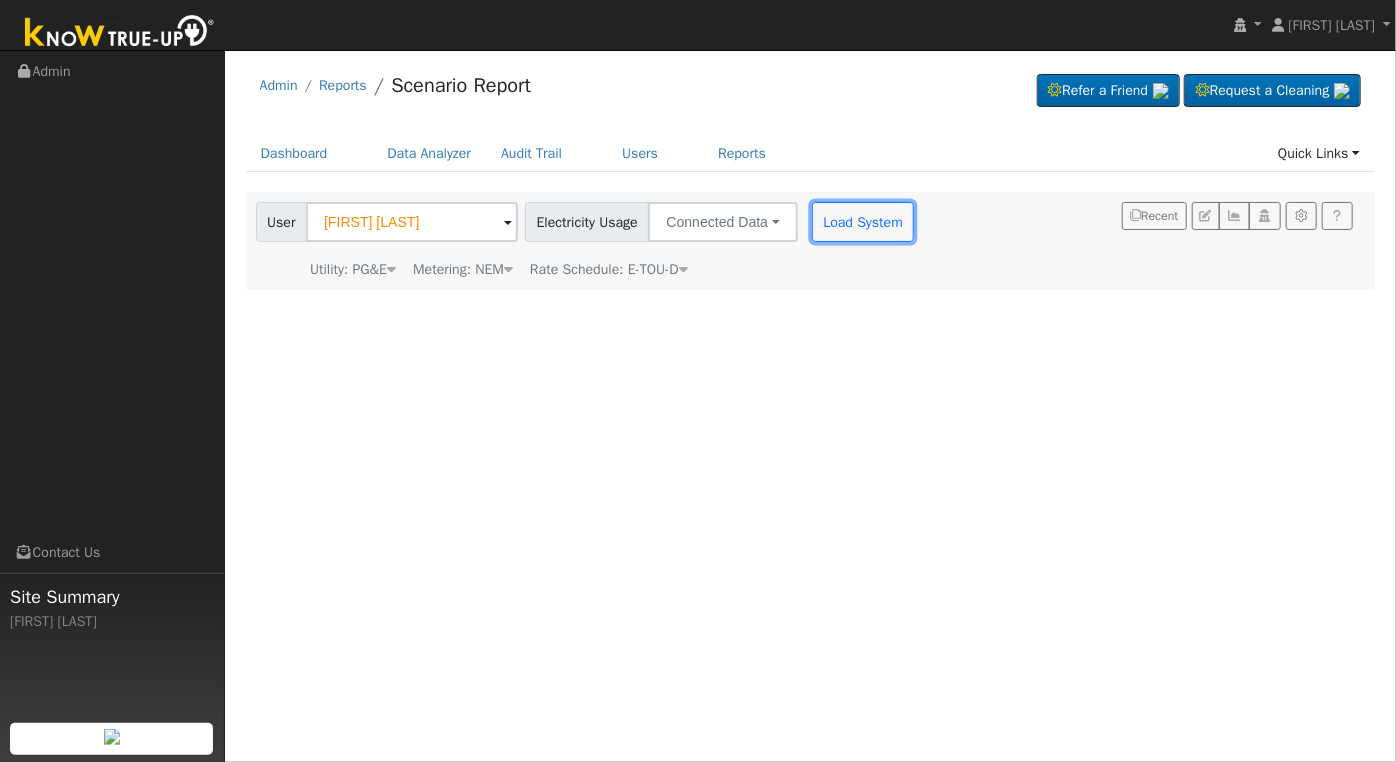 click on "Load System" at bounding box center [863, 222] 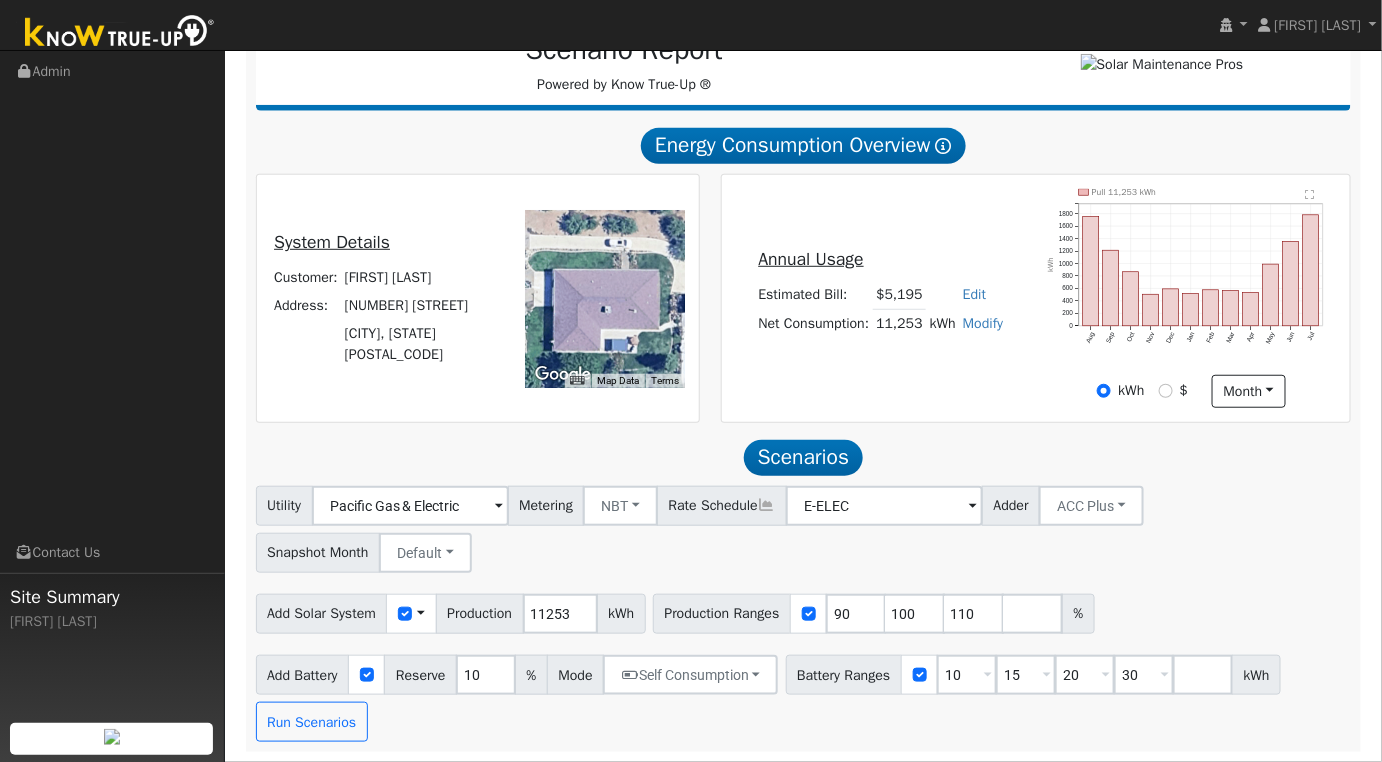 scroll, scrollTop: 0, scrollLeft: 0, axis: both 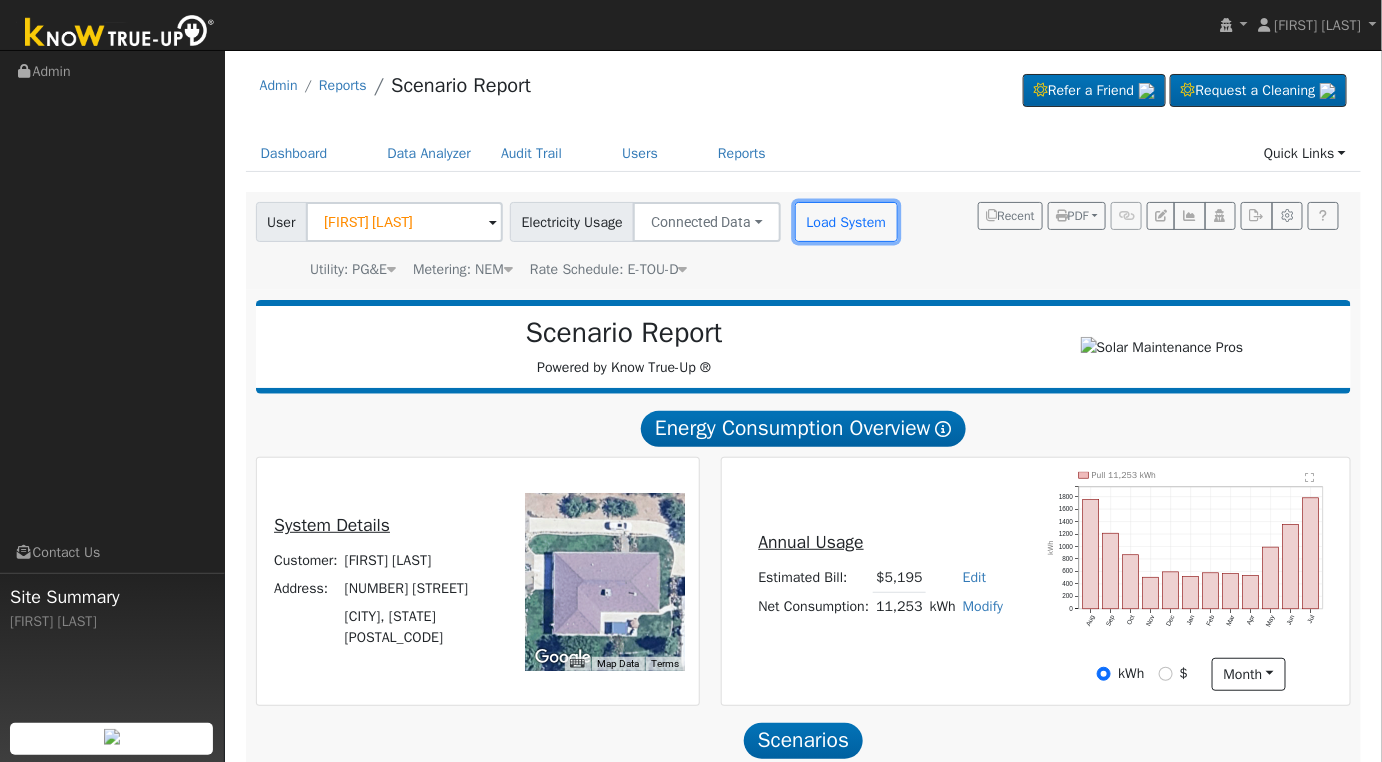 click on "Load System" at bounding box center (846, 222) 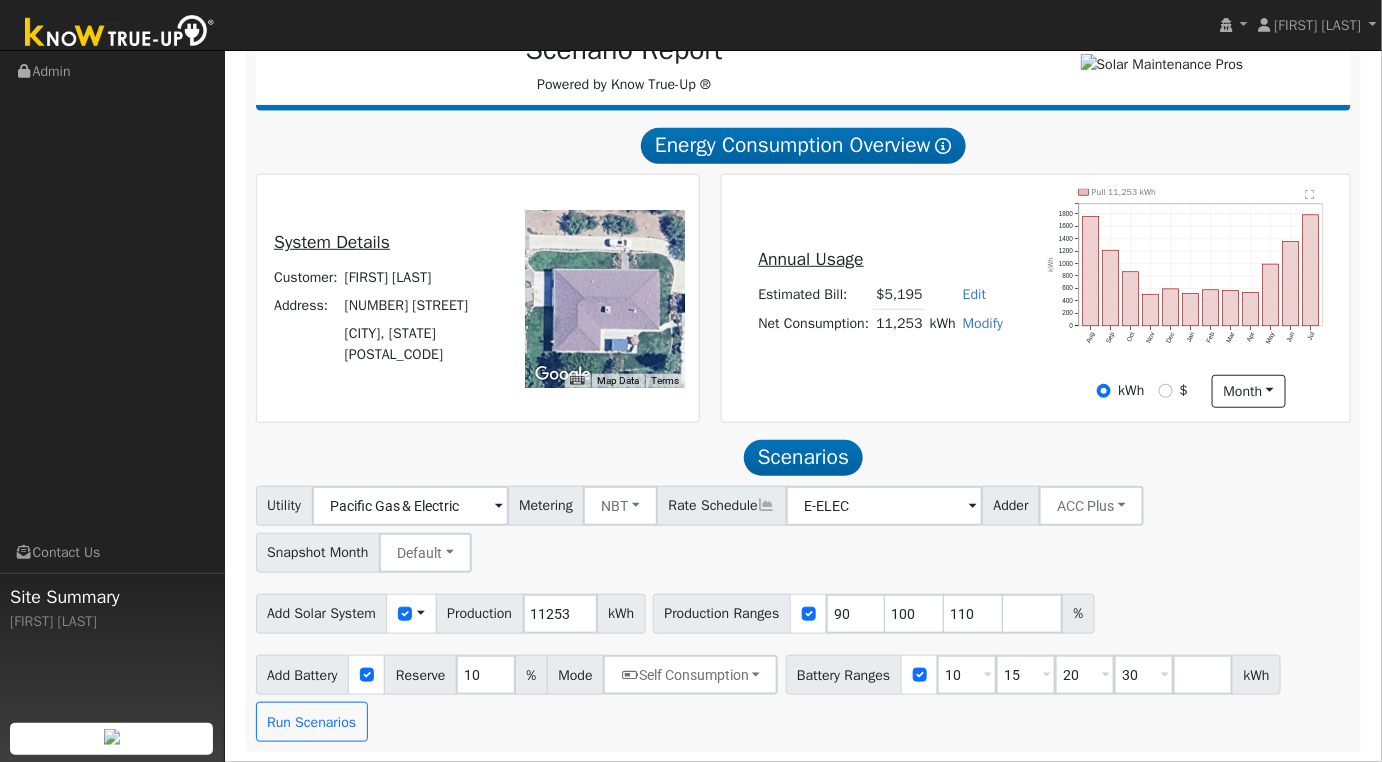 scroll, scrollTop: 288, scrollLeft: 0, axis: vertical 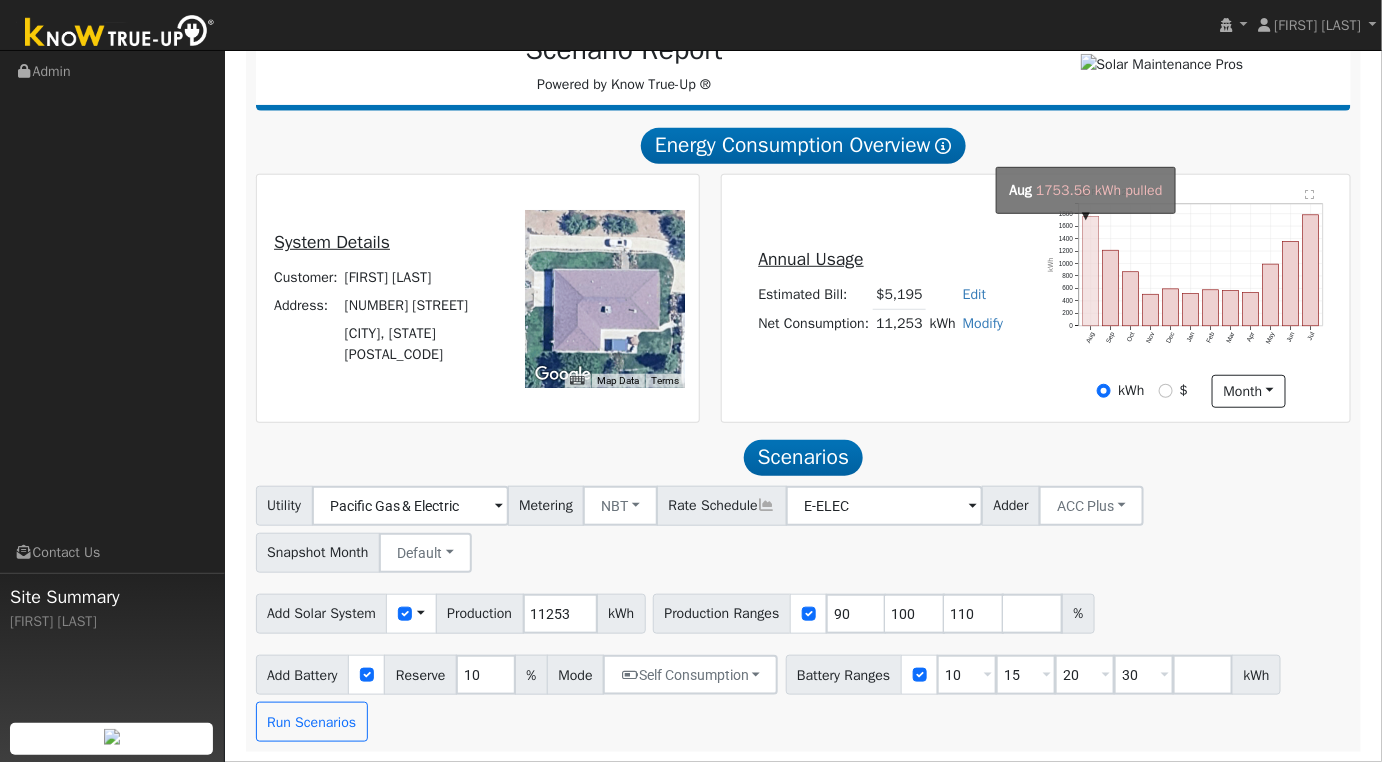 click on "onclick=""" 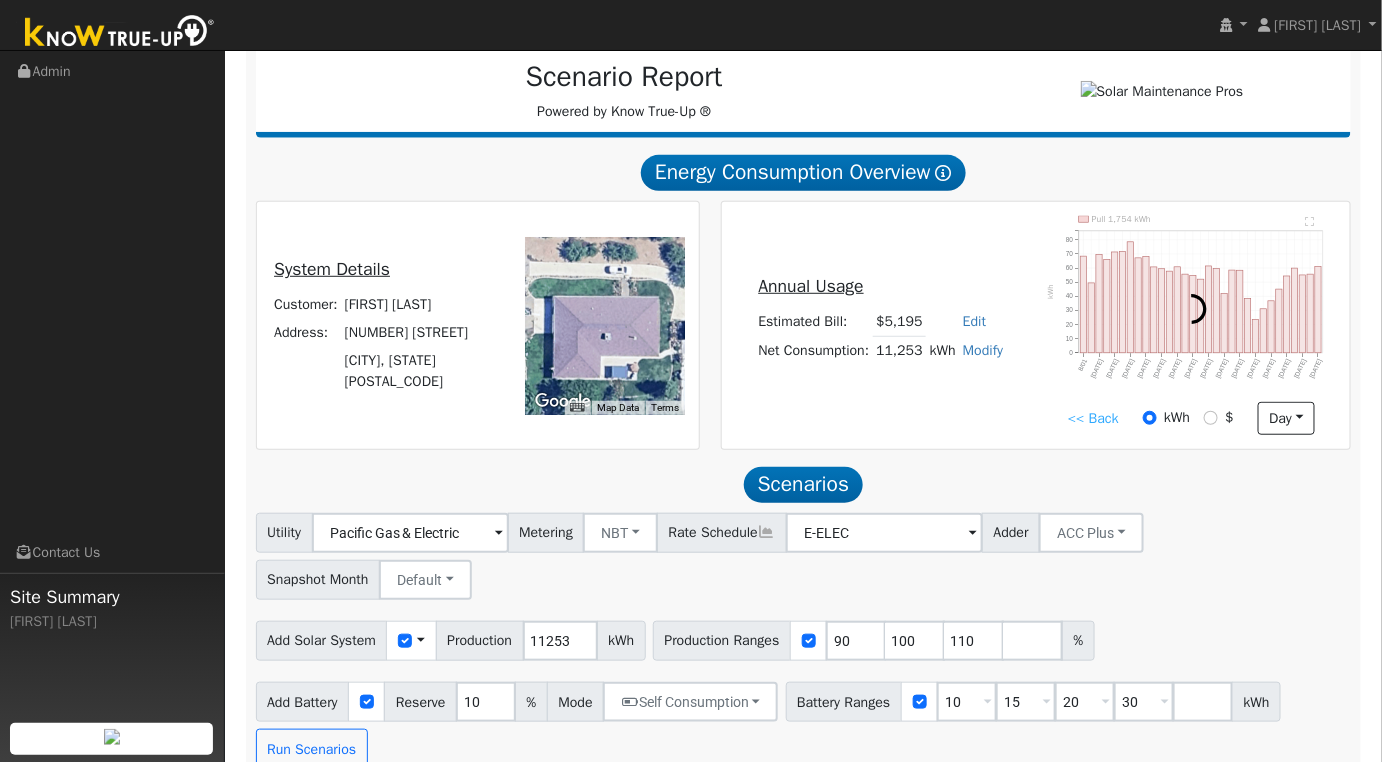 scroll, scrollTop: 288, scrollLeft: 0, axis: vertical 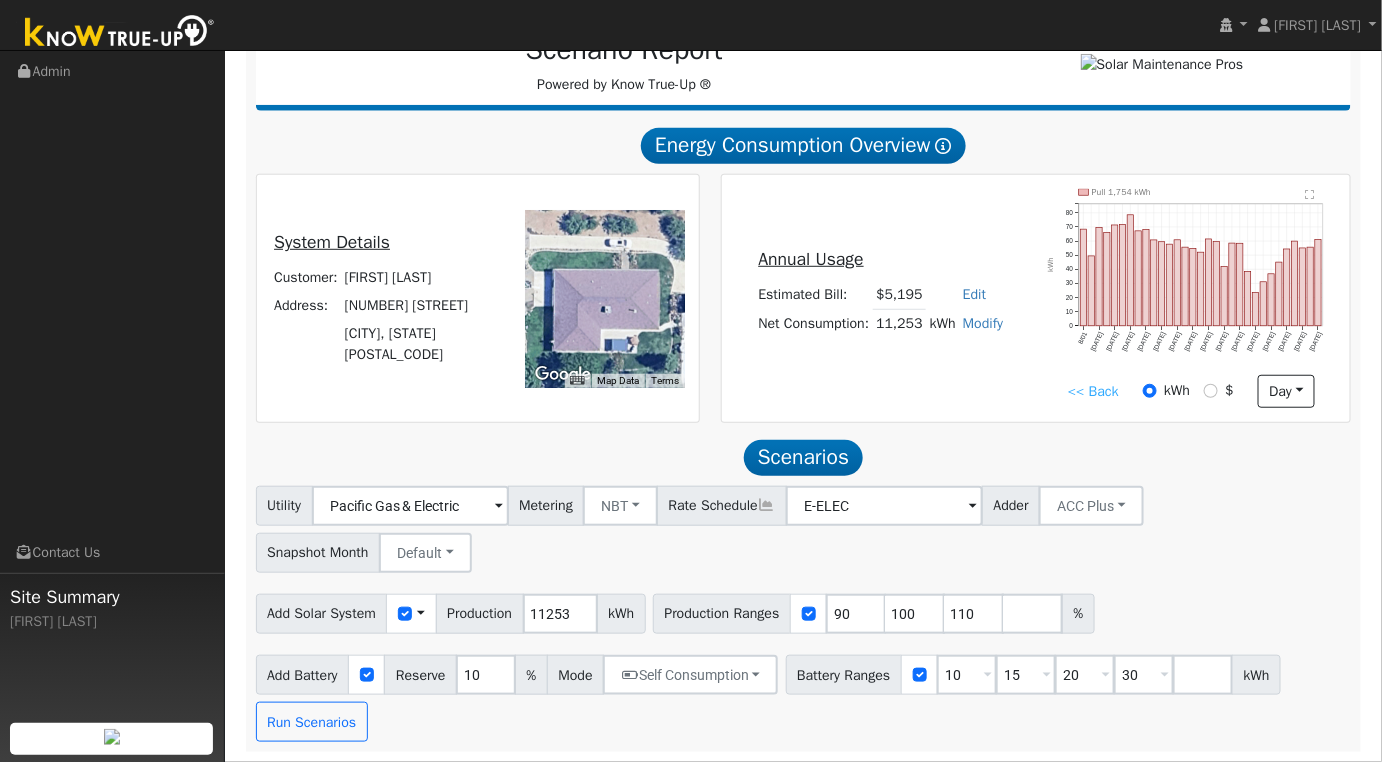 click on "" 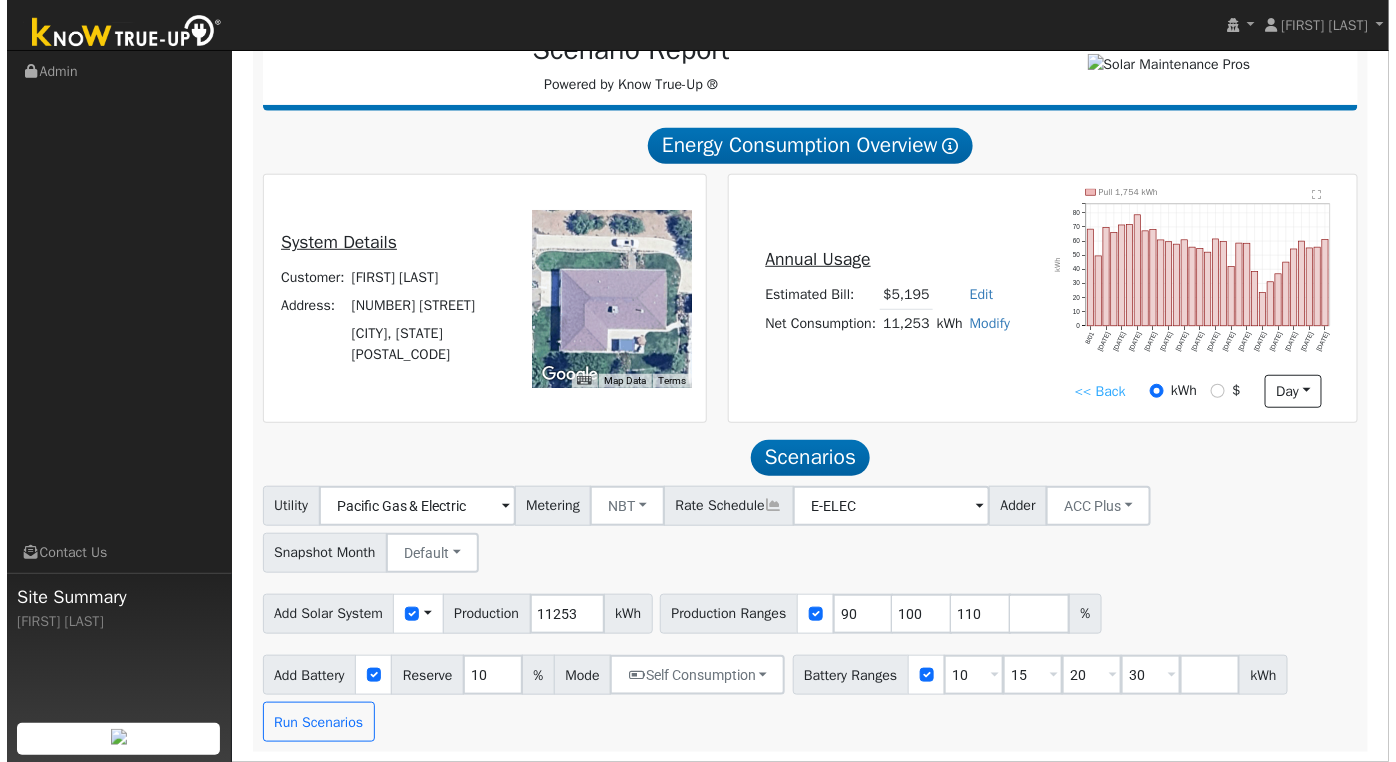 scroll, scrollTop: 251, scrollLeft: 0, axis: vertical 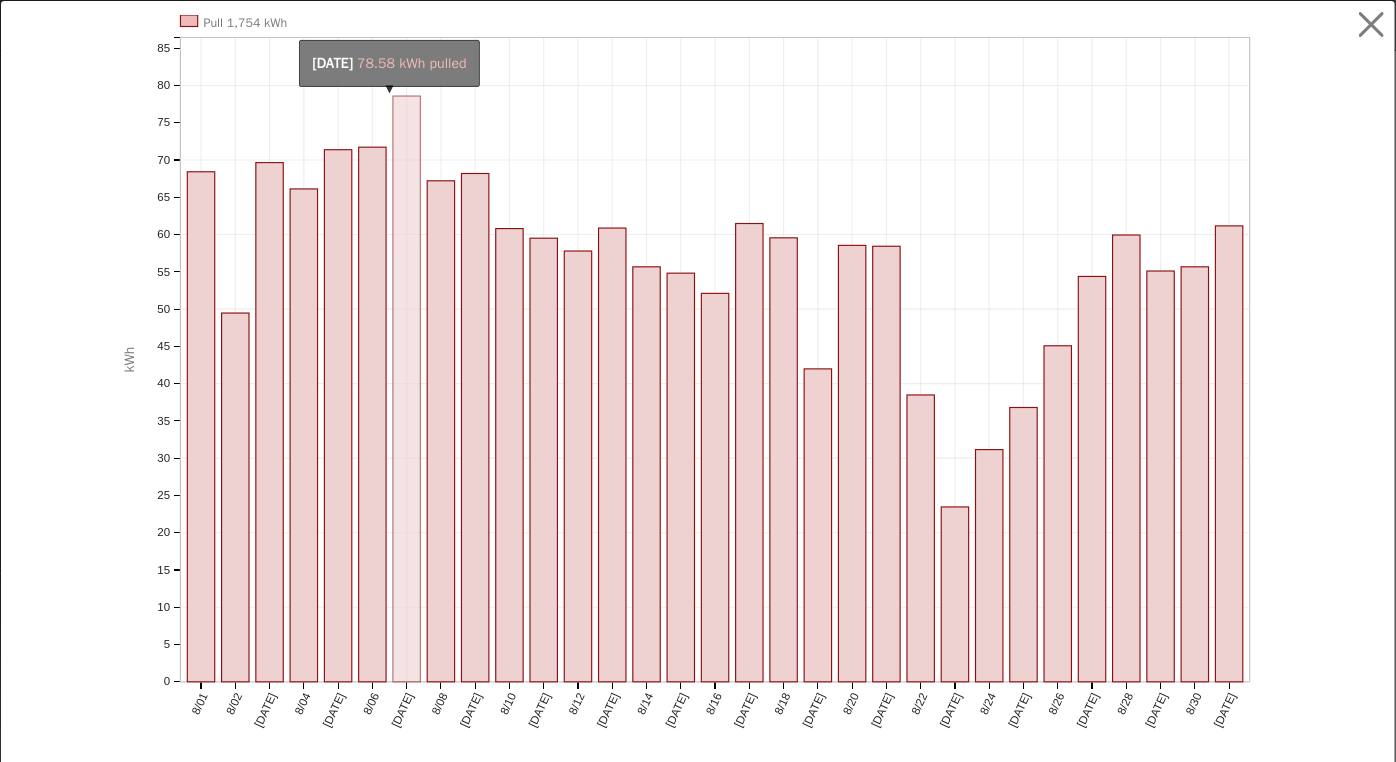 click on "onclick=""" 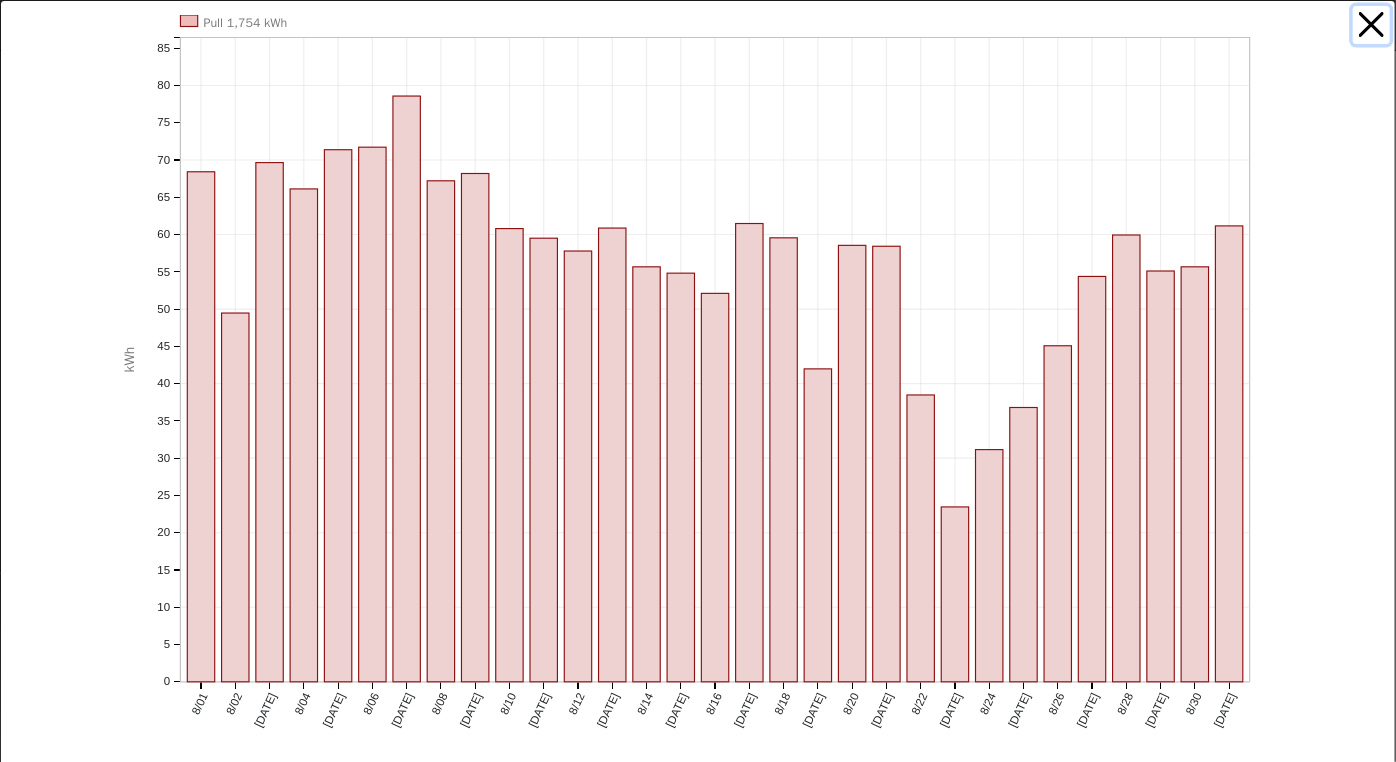 click at bounding box center (1372, 25) 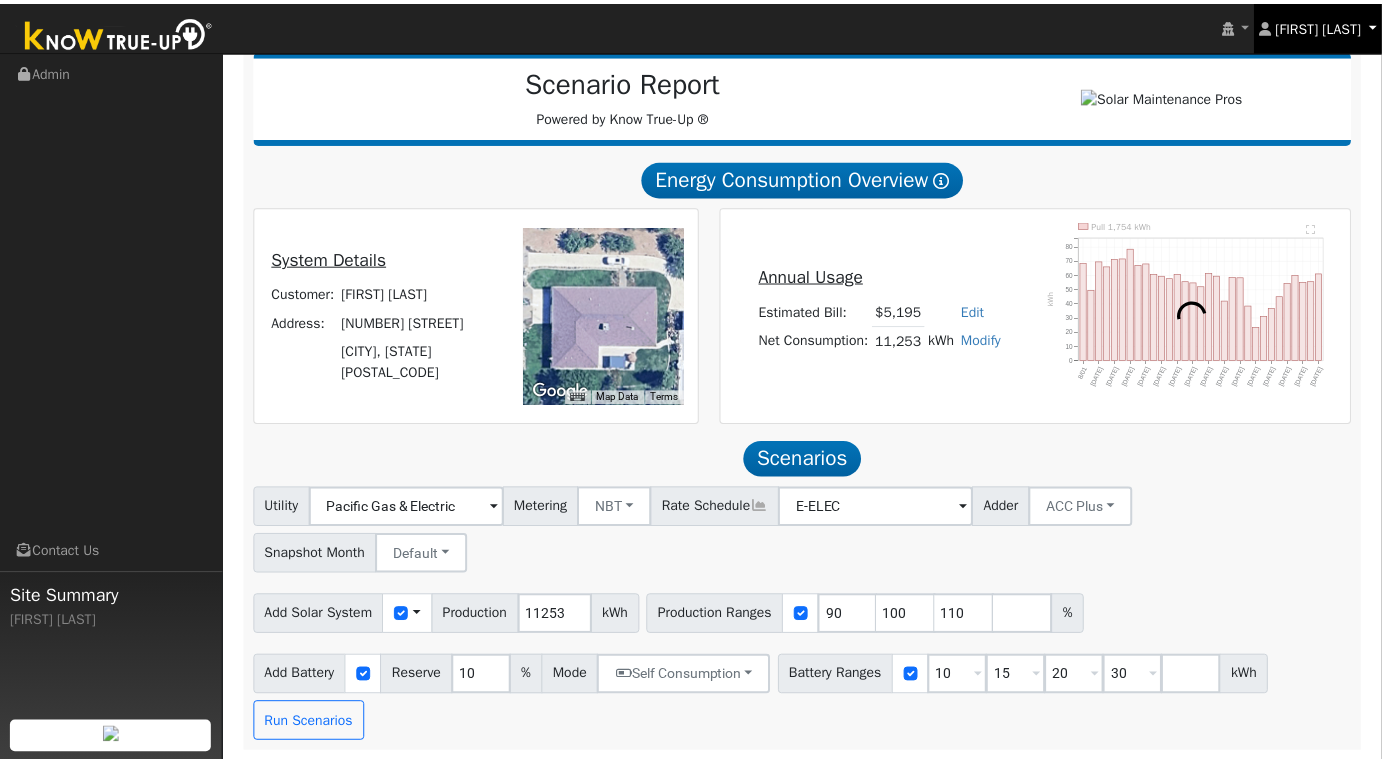 scroll, scrollTop: 218, scrollLeft: 0, axis: vertical 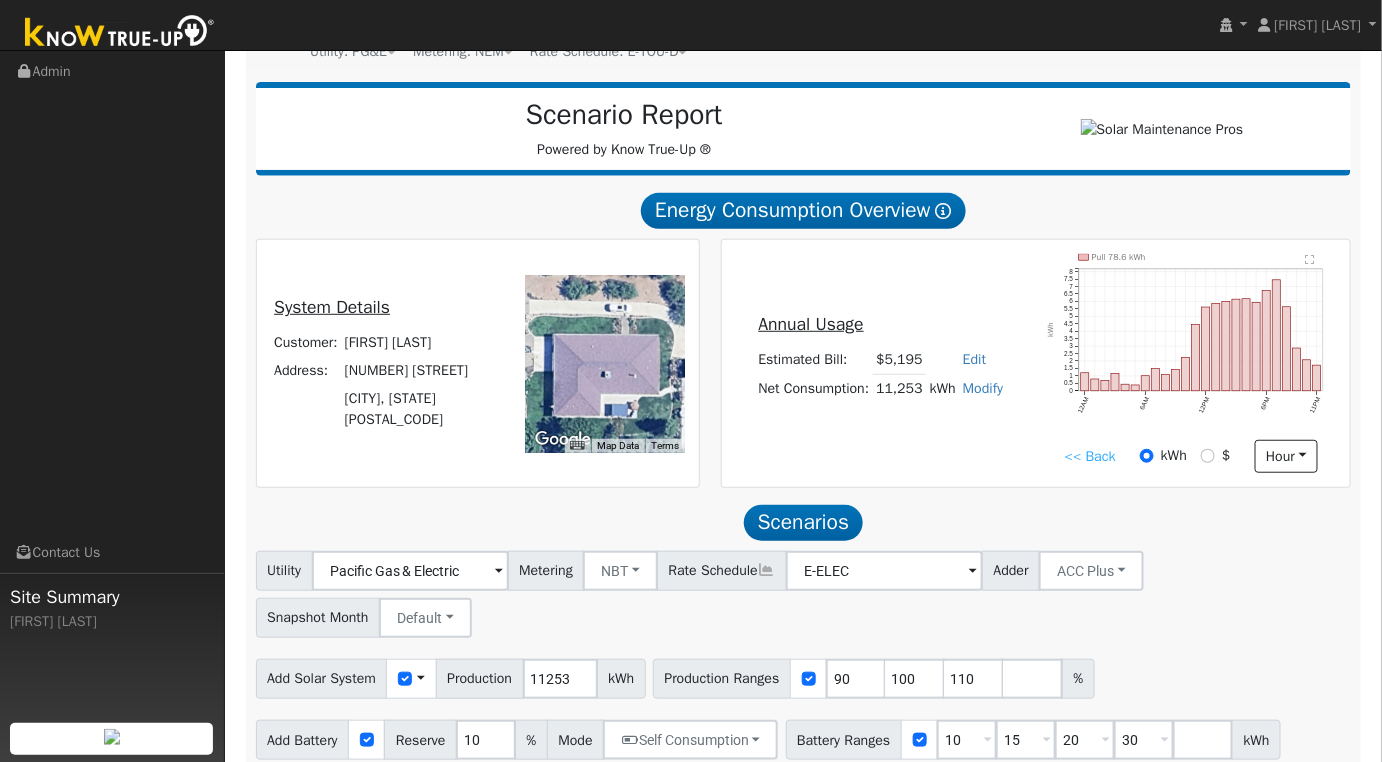 click on "" 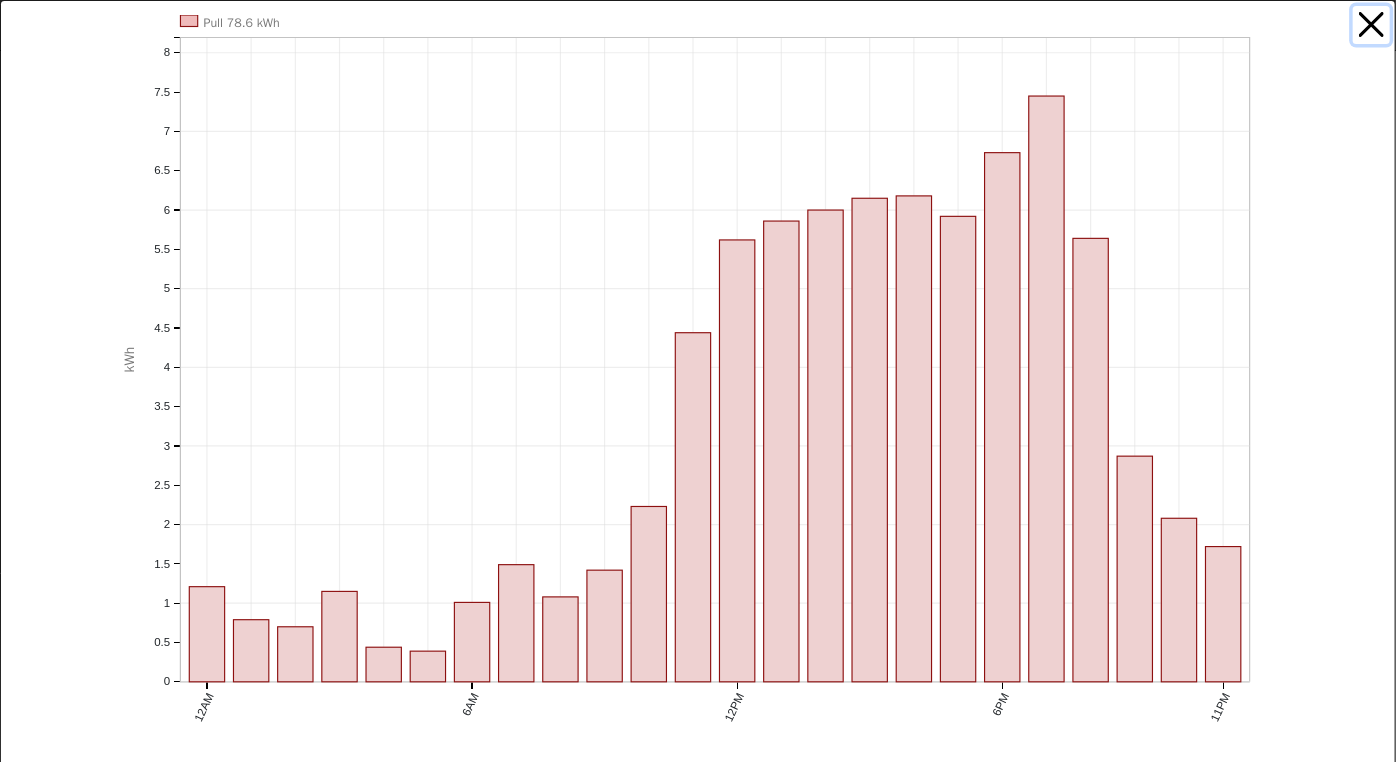 click at bounding box center [1372, 25] 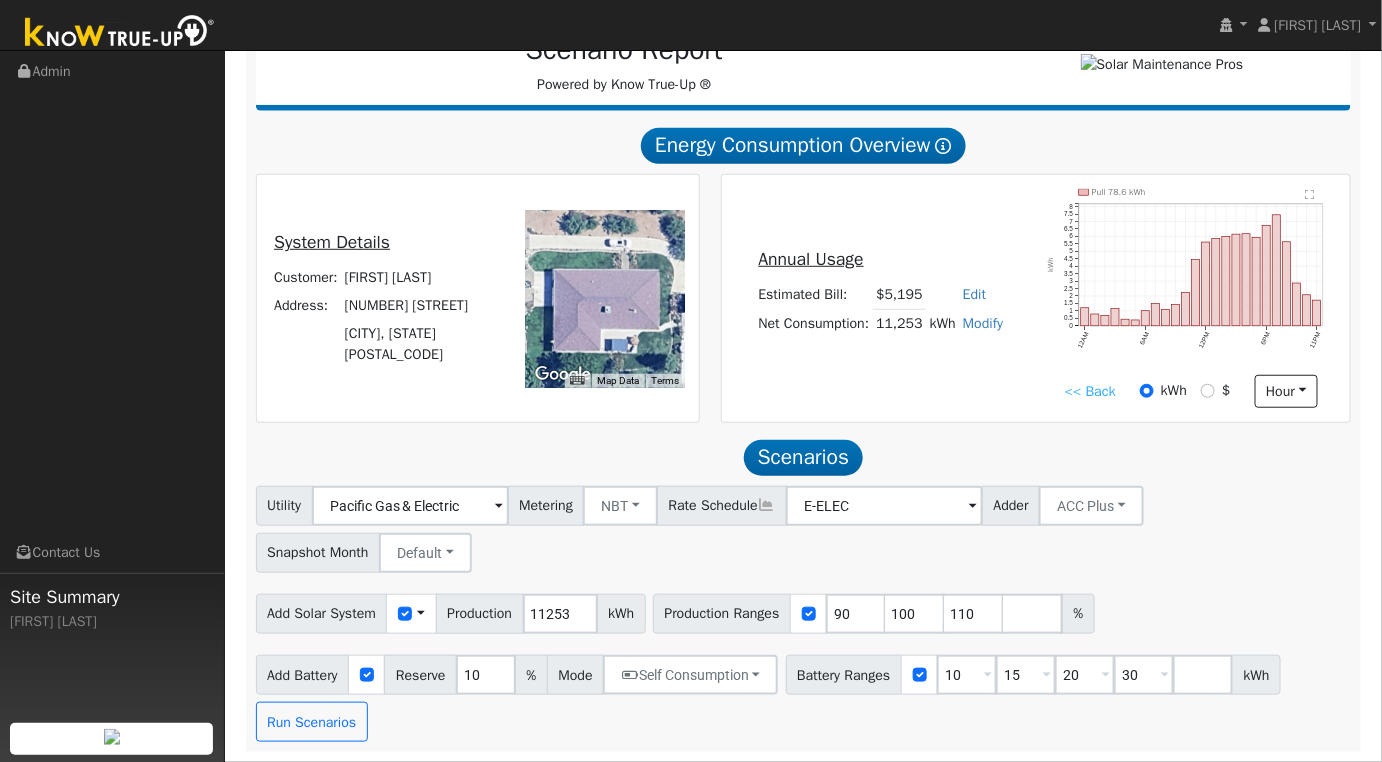 scroll, scrollTop: 288, scrollLeft: 0, axis: vertical 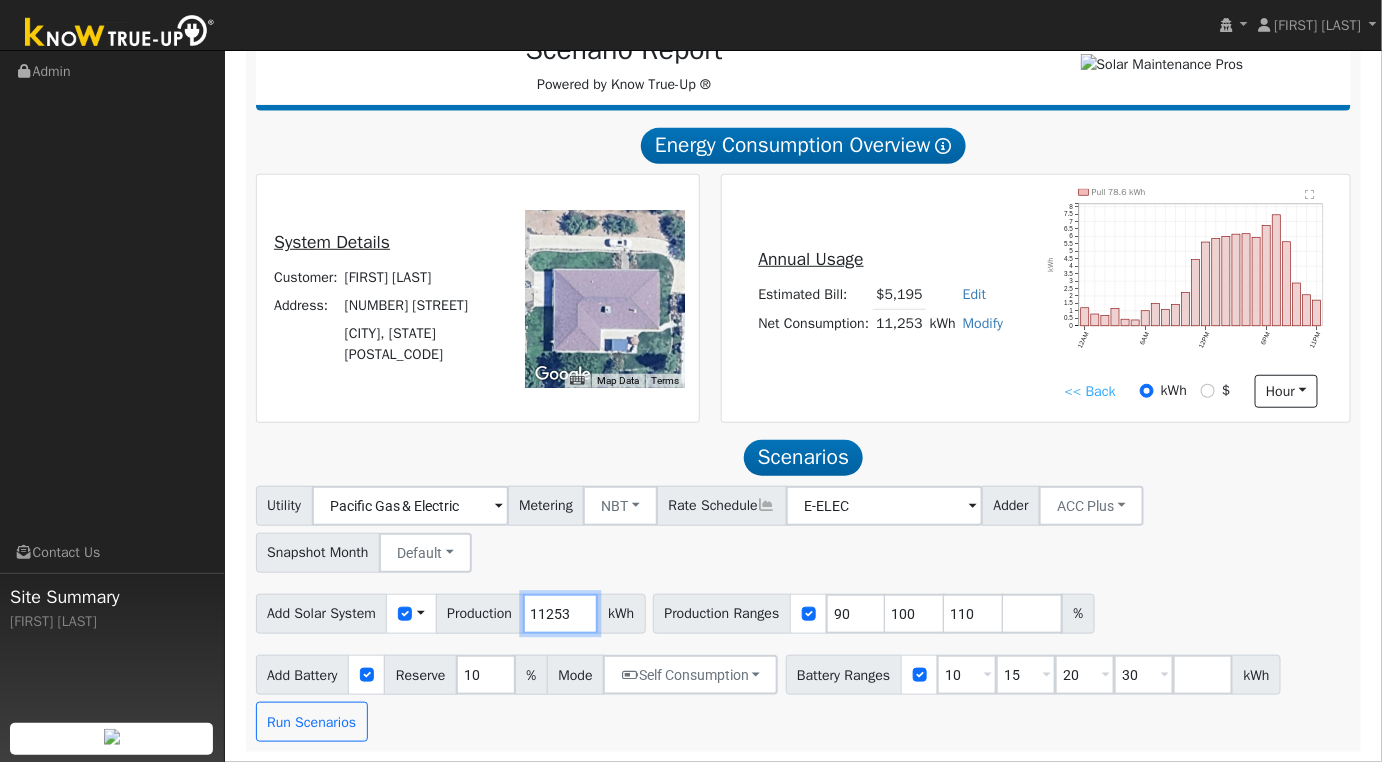 click on "11253" at bounding box center (560, 614) 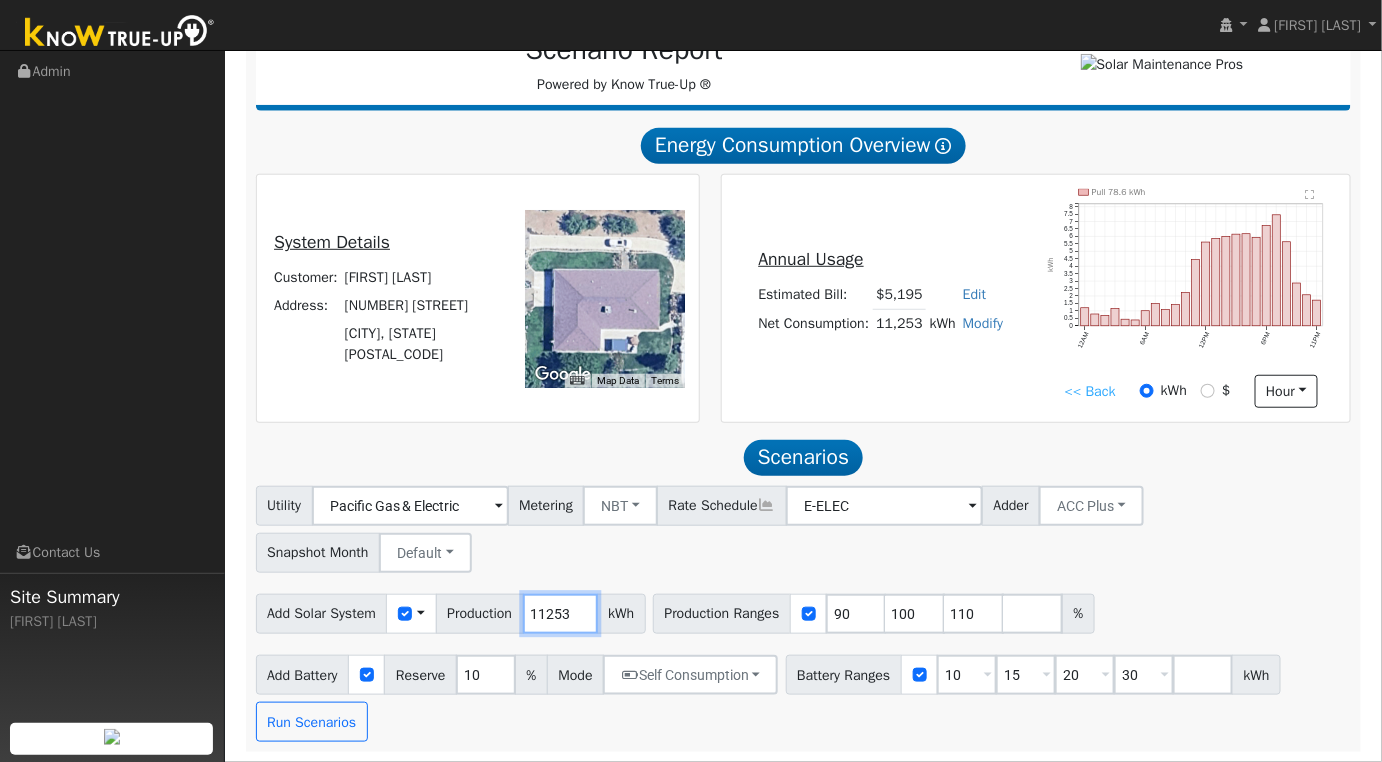 click on "11253" at bounding box center [560, 614] 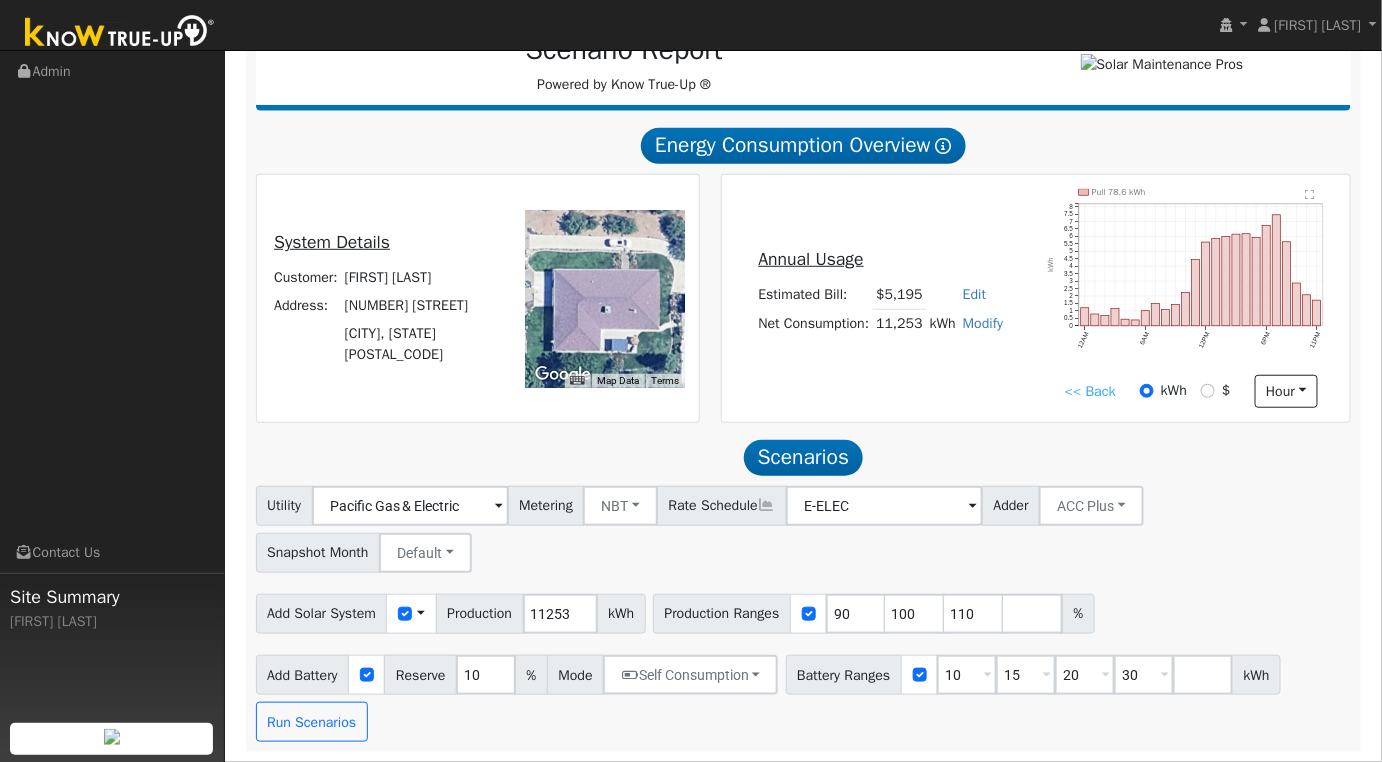drag, startPoint x: 549, startPoint y: 618, endPoint x: 589, endPoint y: 498, distance: 126.491104 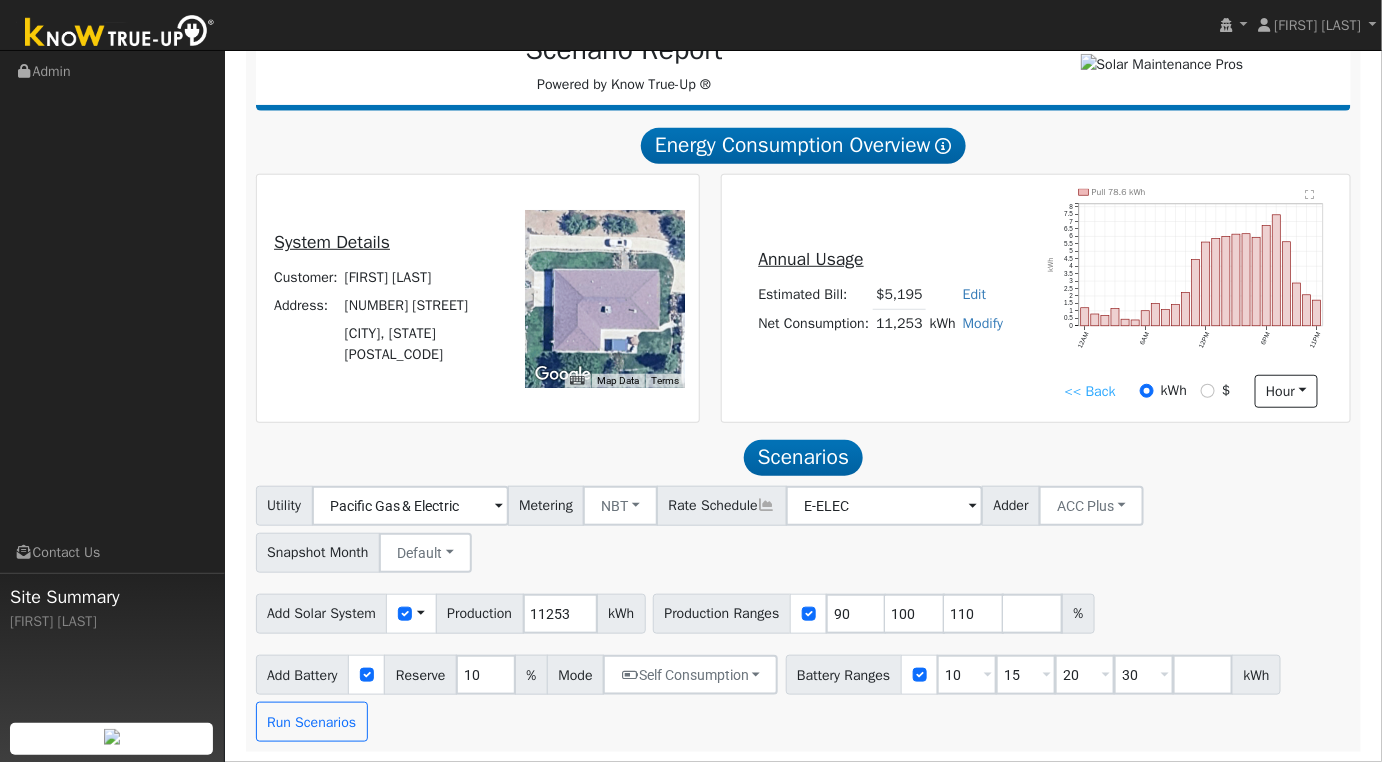 click on "Customer: [FIRST] [LAST]
Address: [NUMBER] [STREET] [CITY], [STATE] [POSTAL_CODE]" 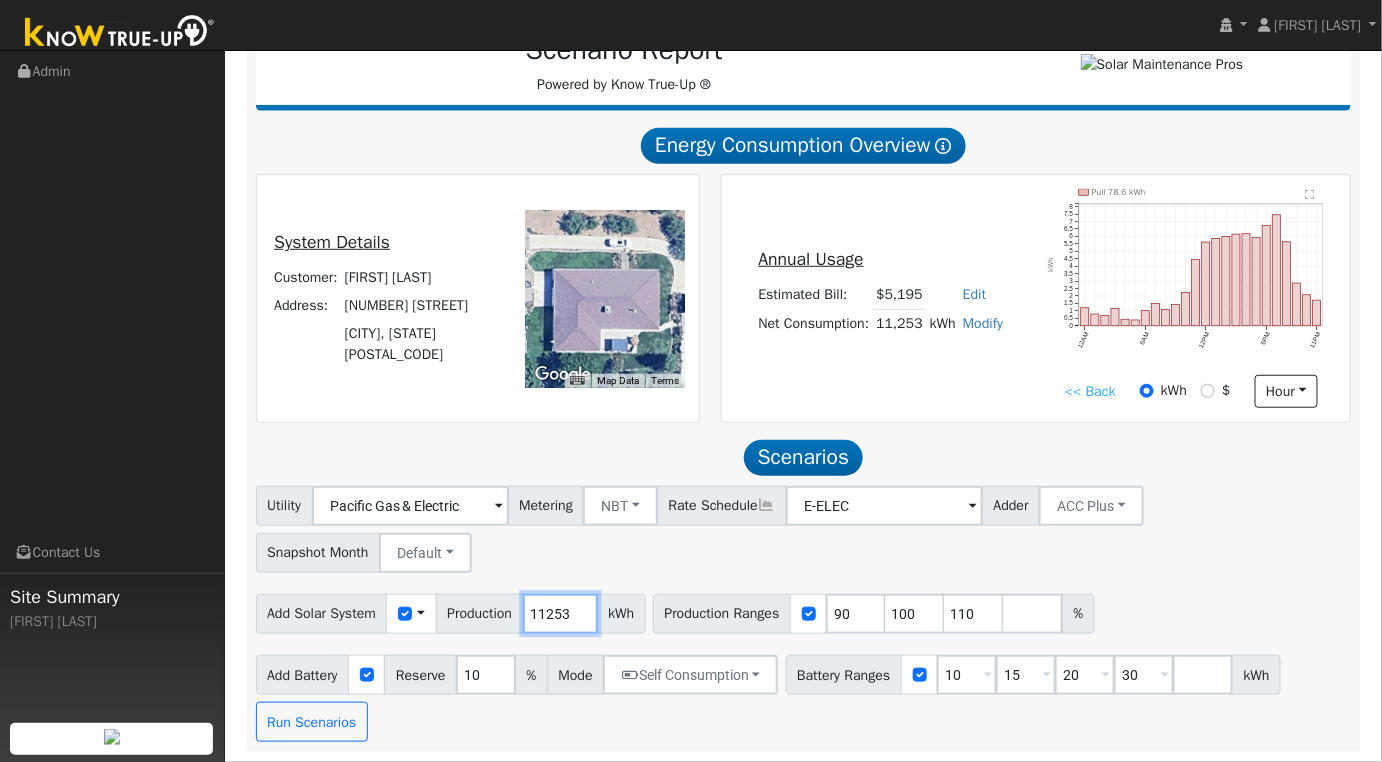 click on "11253" at bounding box center [560, 614] 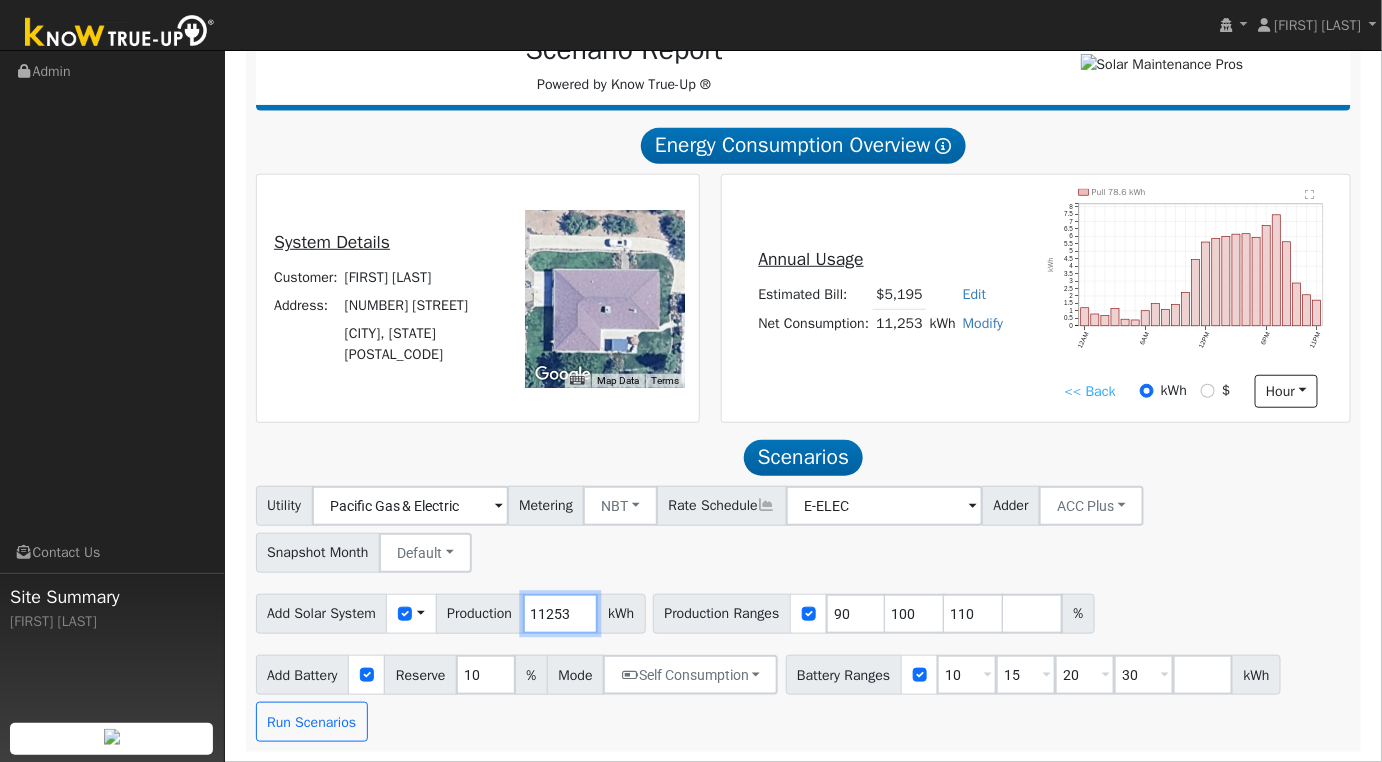 click on "11253" at bounding box center (560, 614) 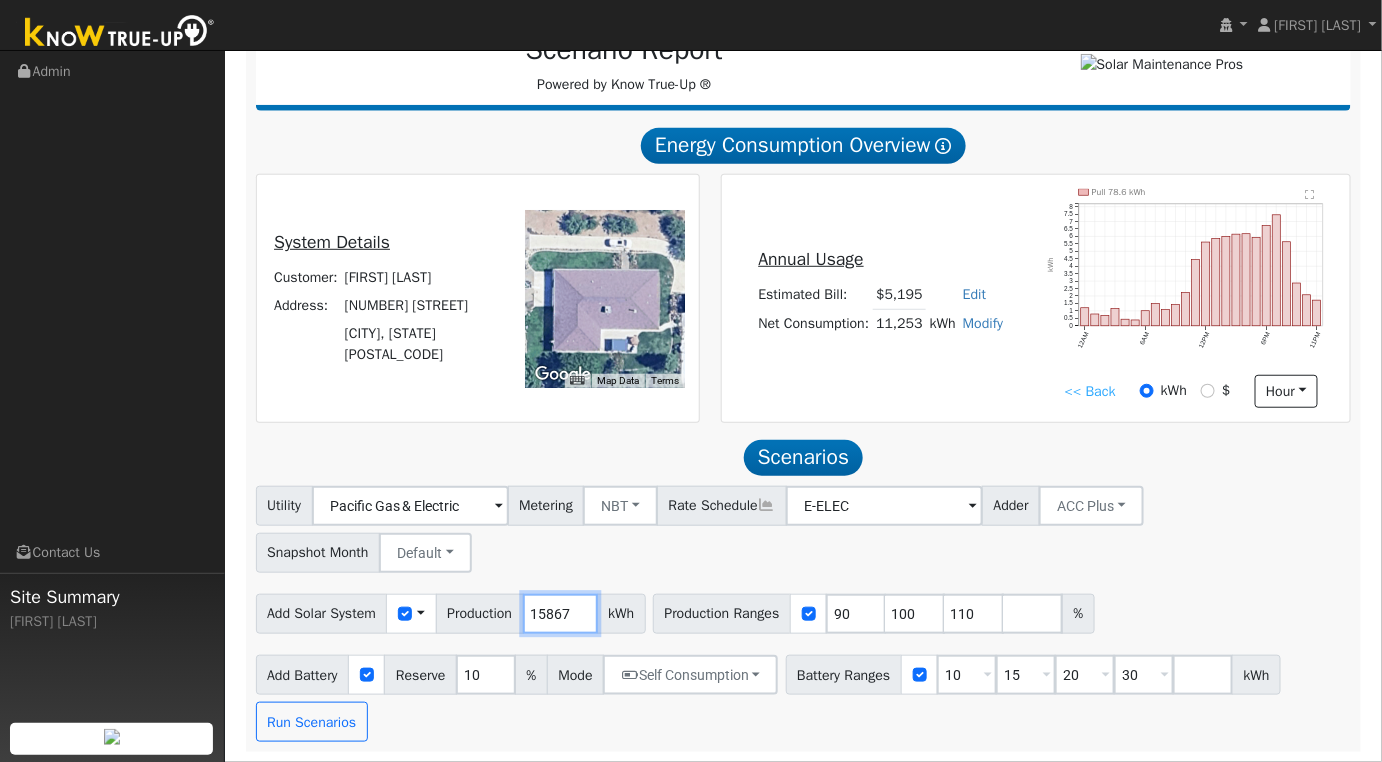 type on "15867" 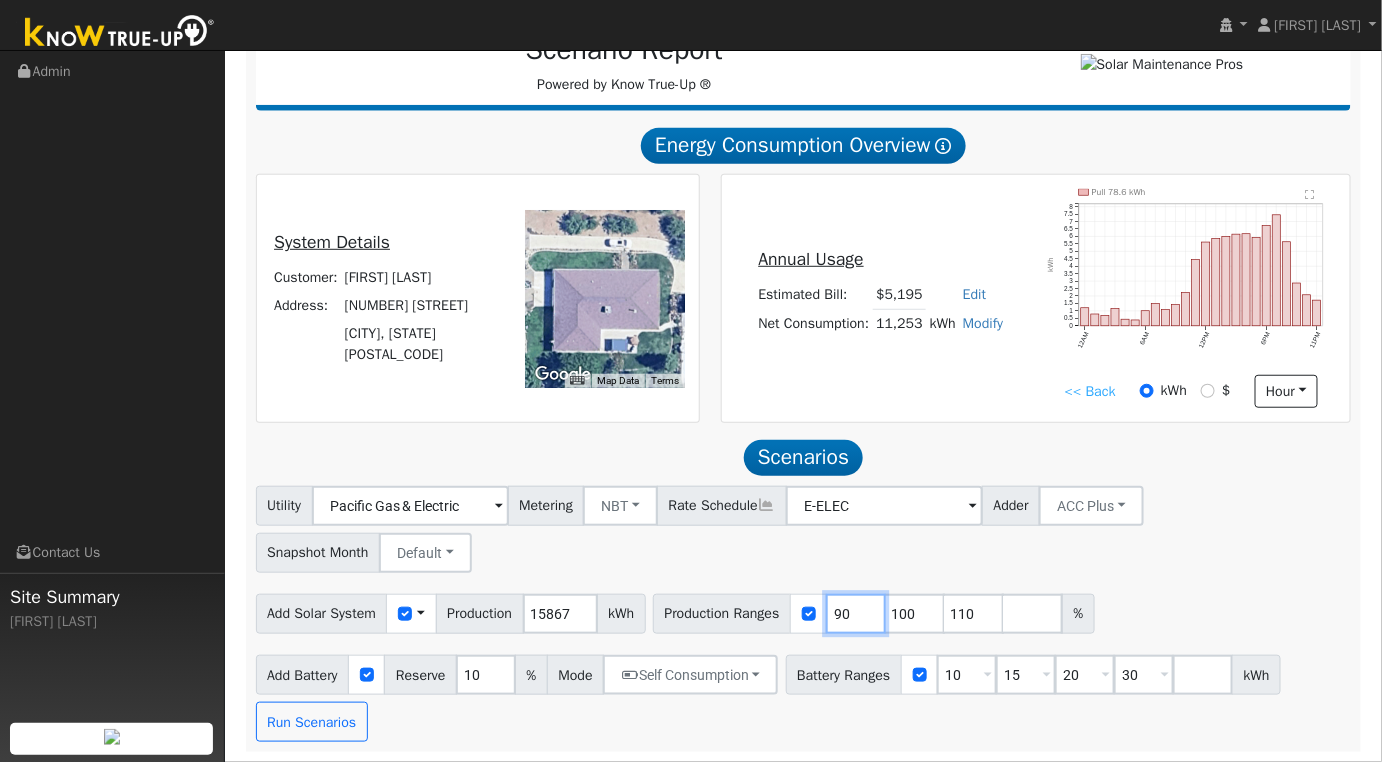 click on "90" at bounding box center [856, 614] 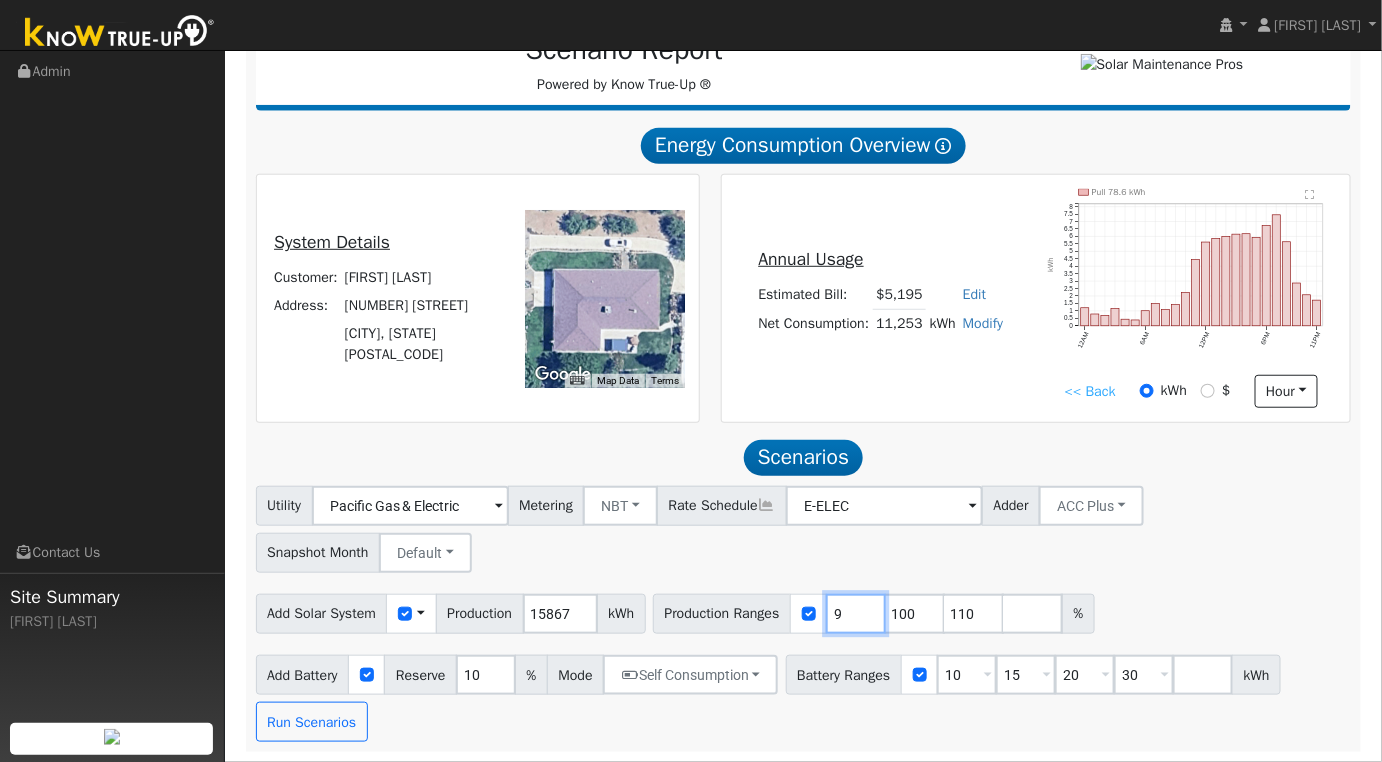 type on "100" 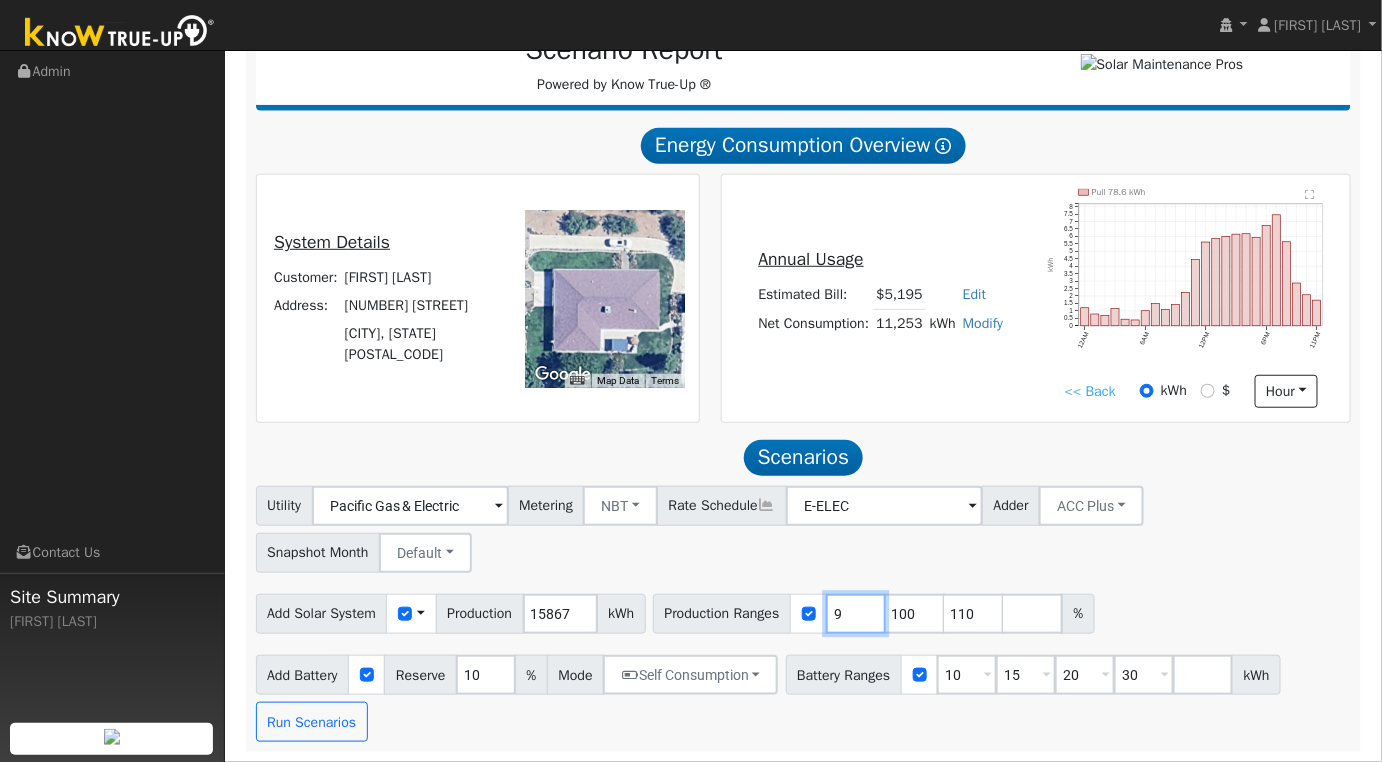 type on "110" 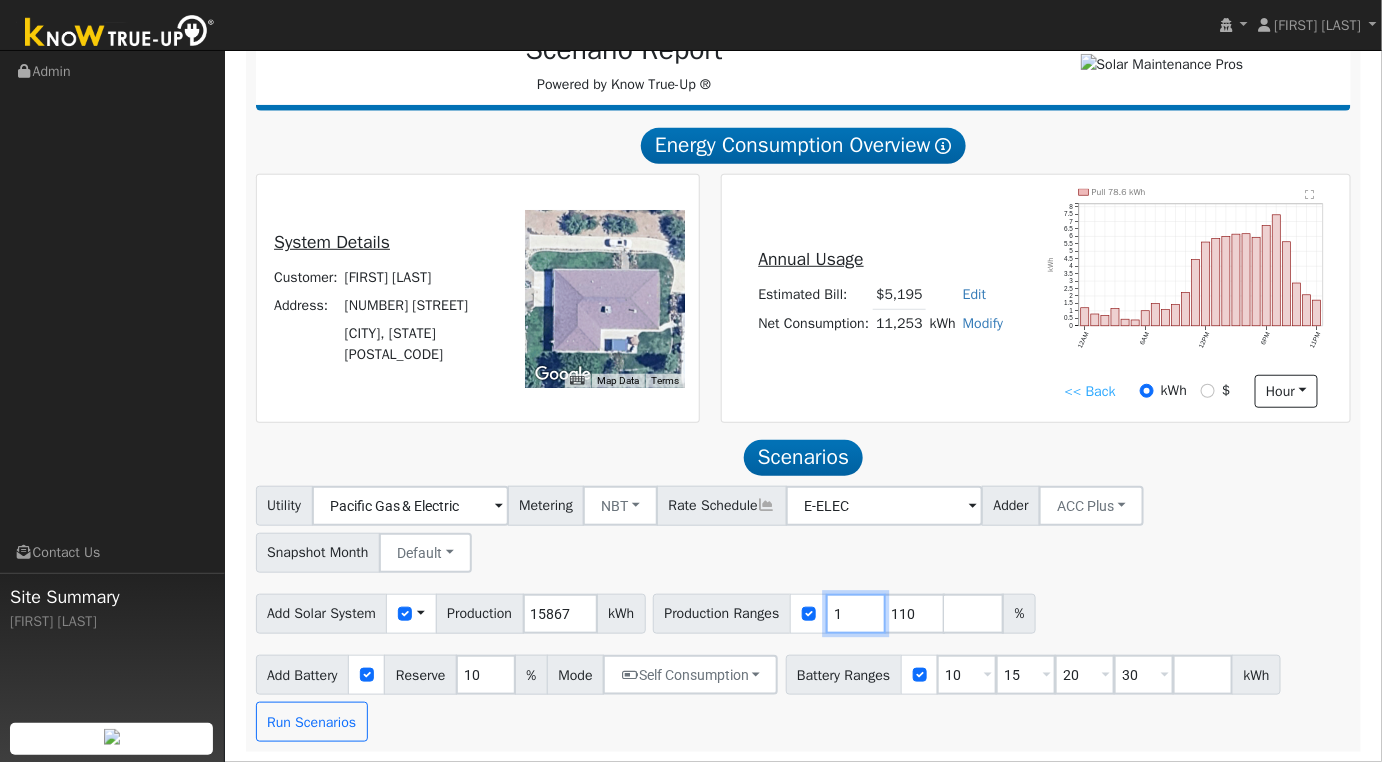 type on "110" 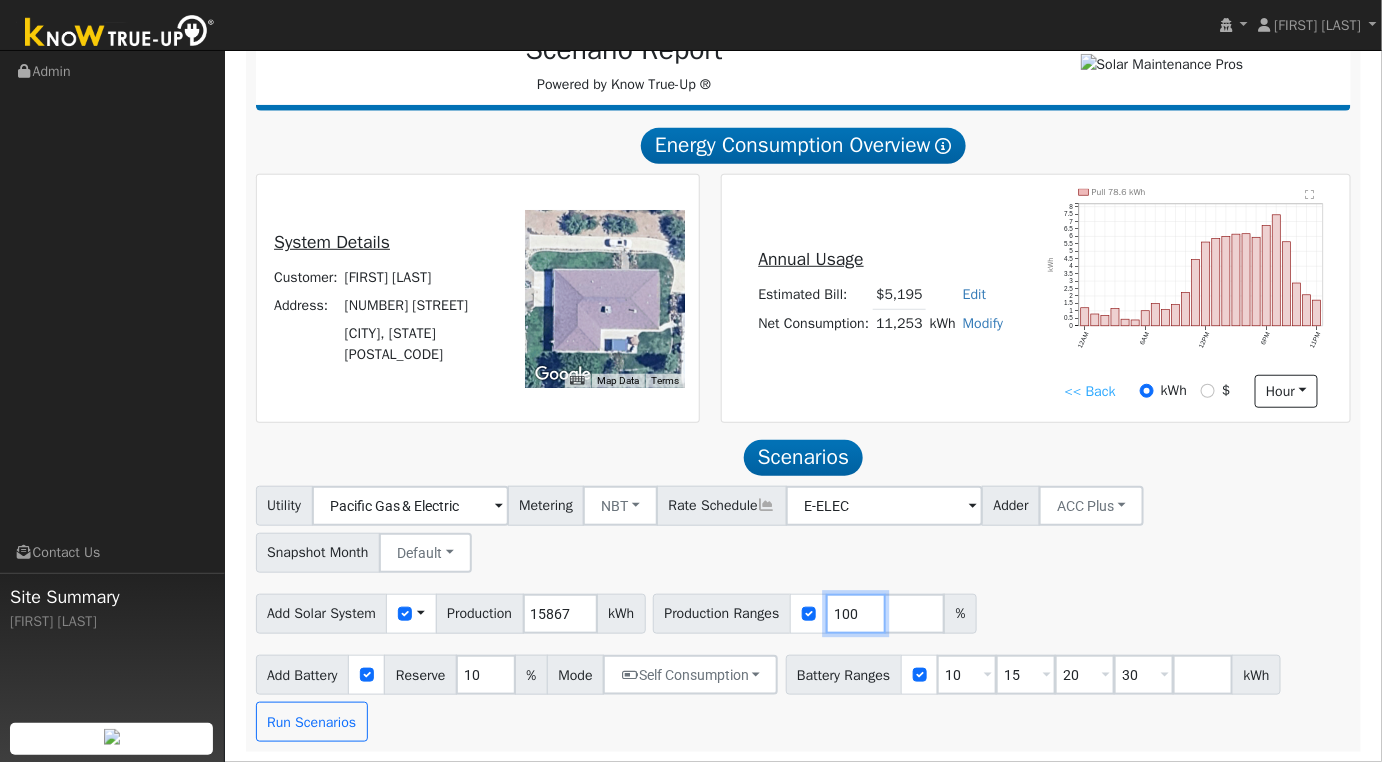 type on "100" 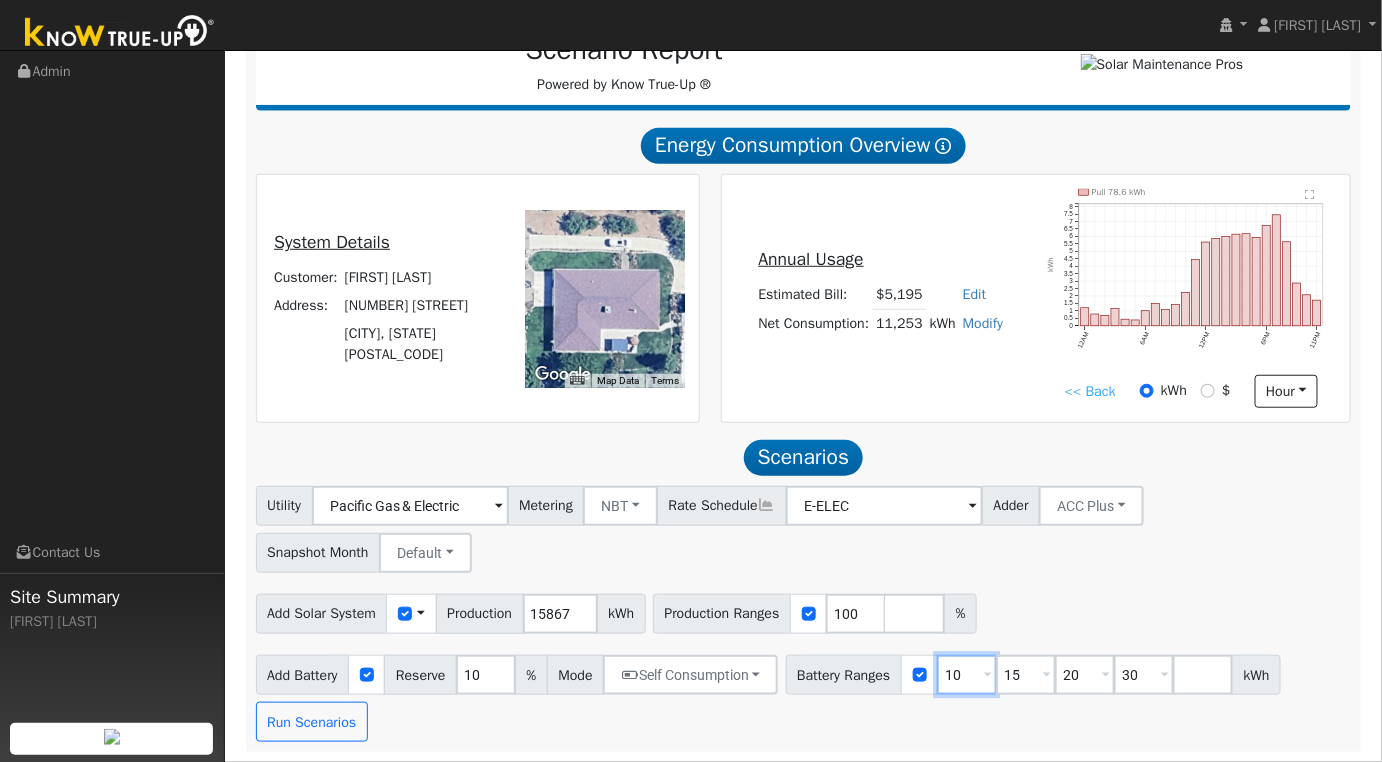 click on "10" at bounding box center (967, 675) 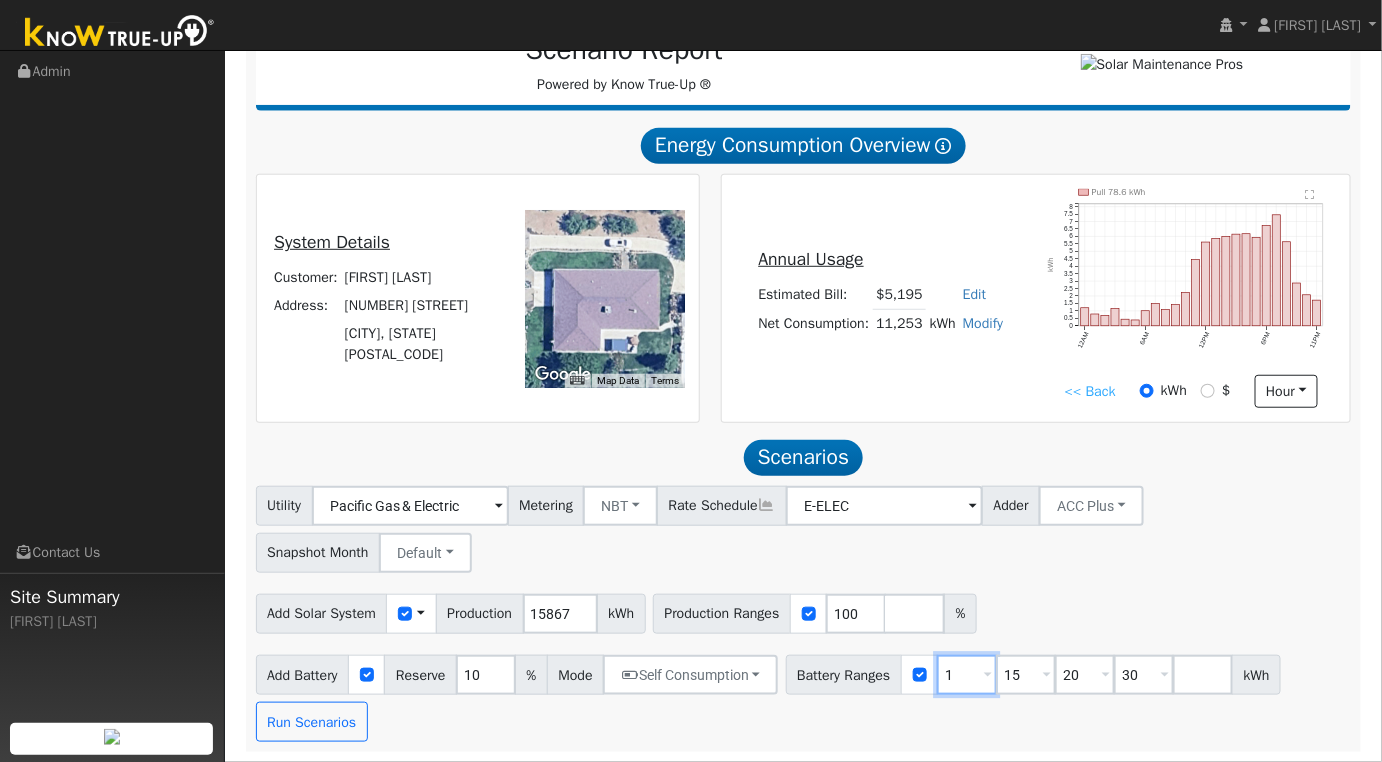 type on "15" 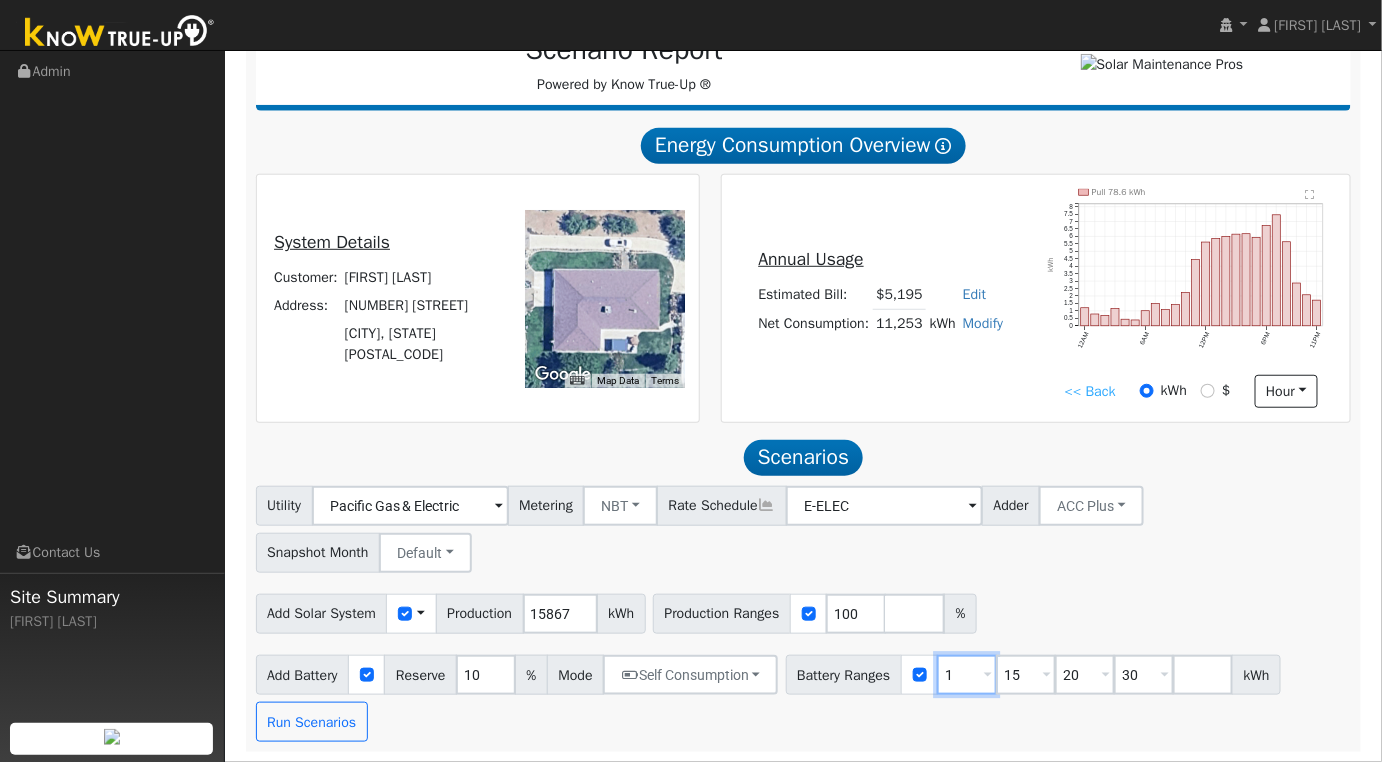 type on "30" 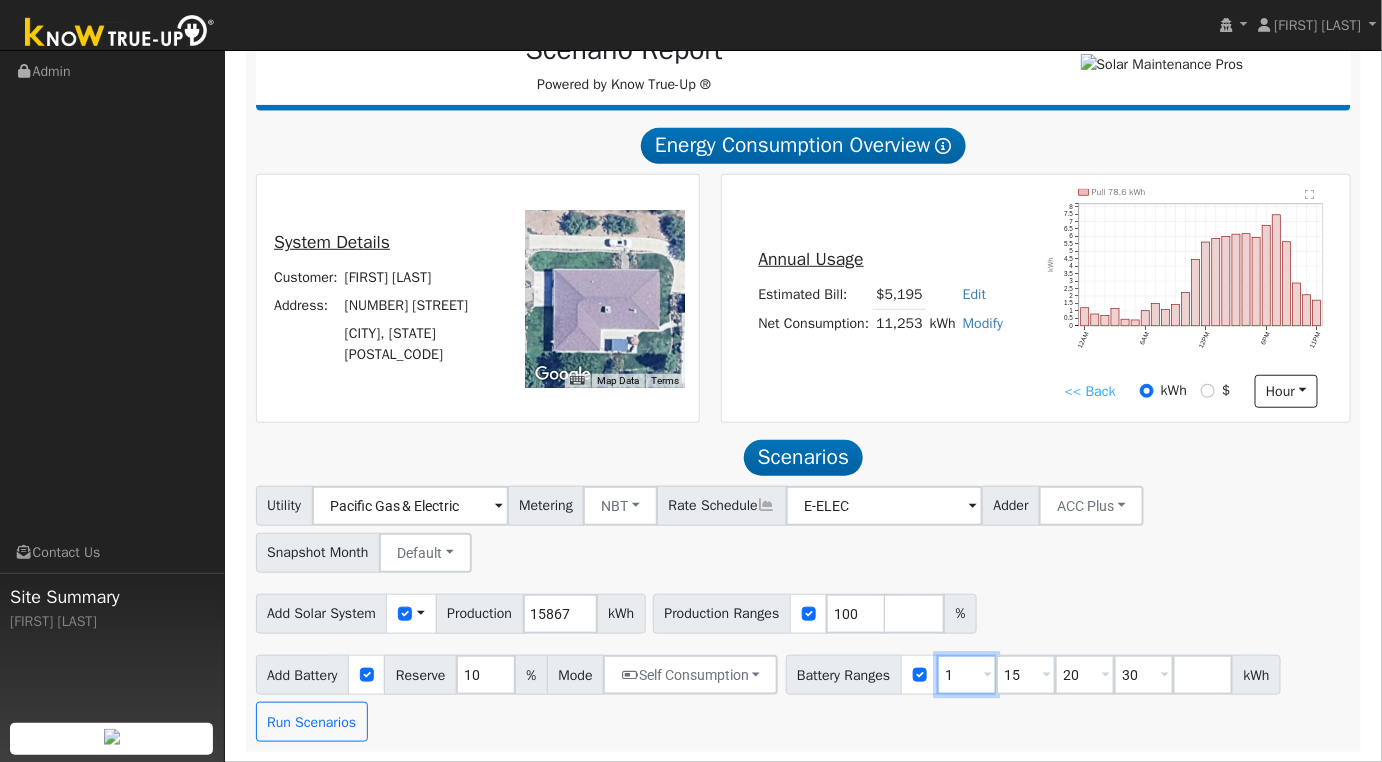 type 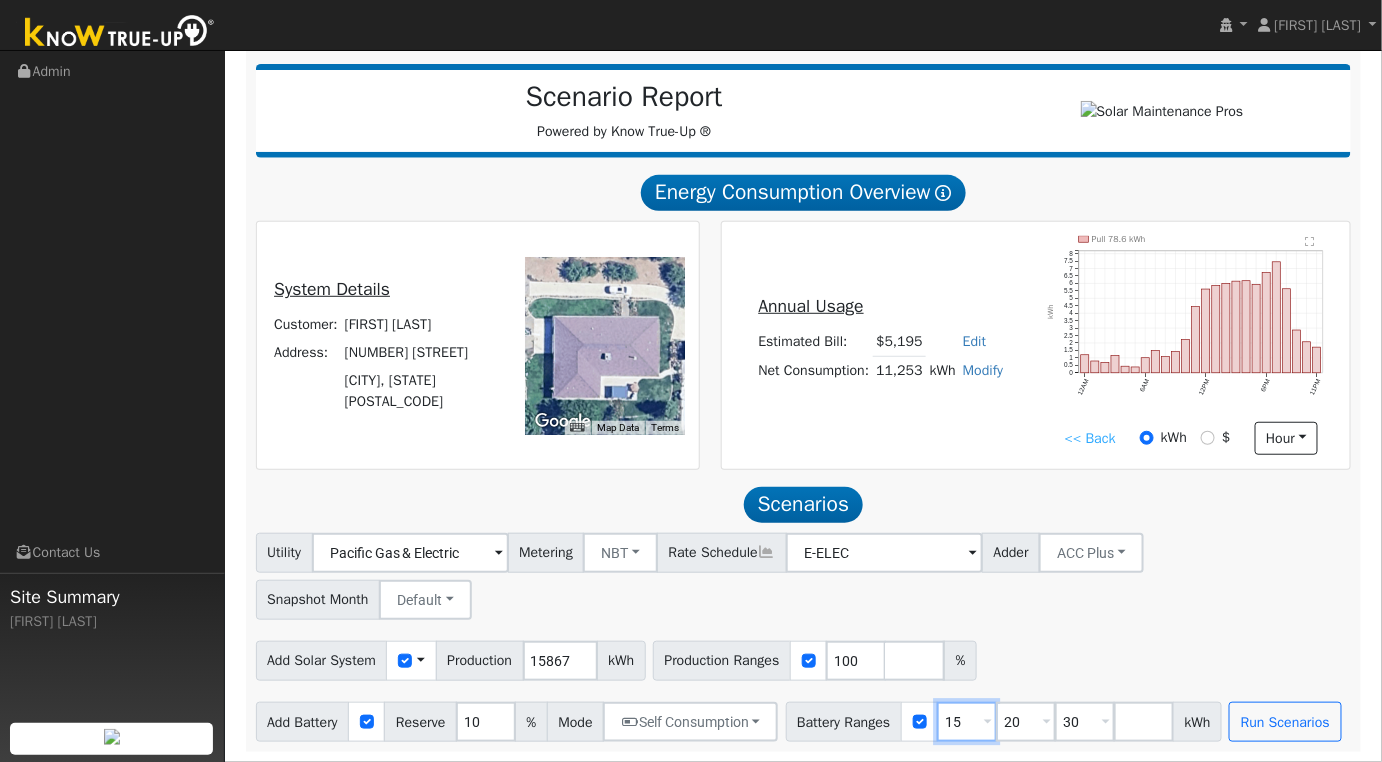scroll, scrollTop: 242, scrollLeft: 0, axis: vertical 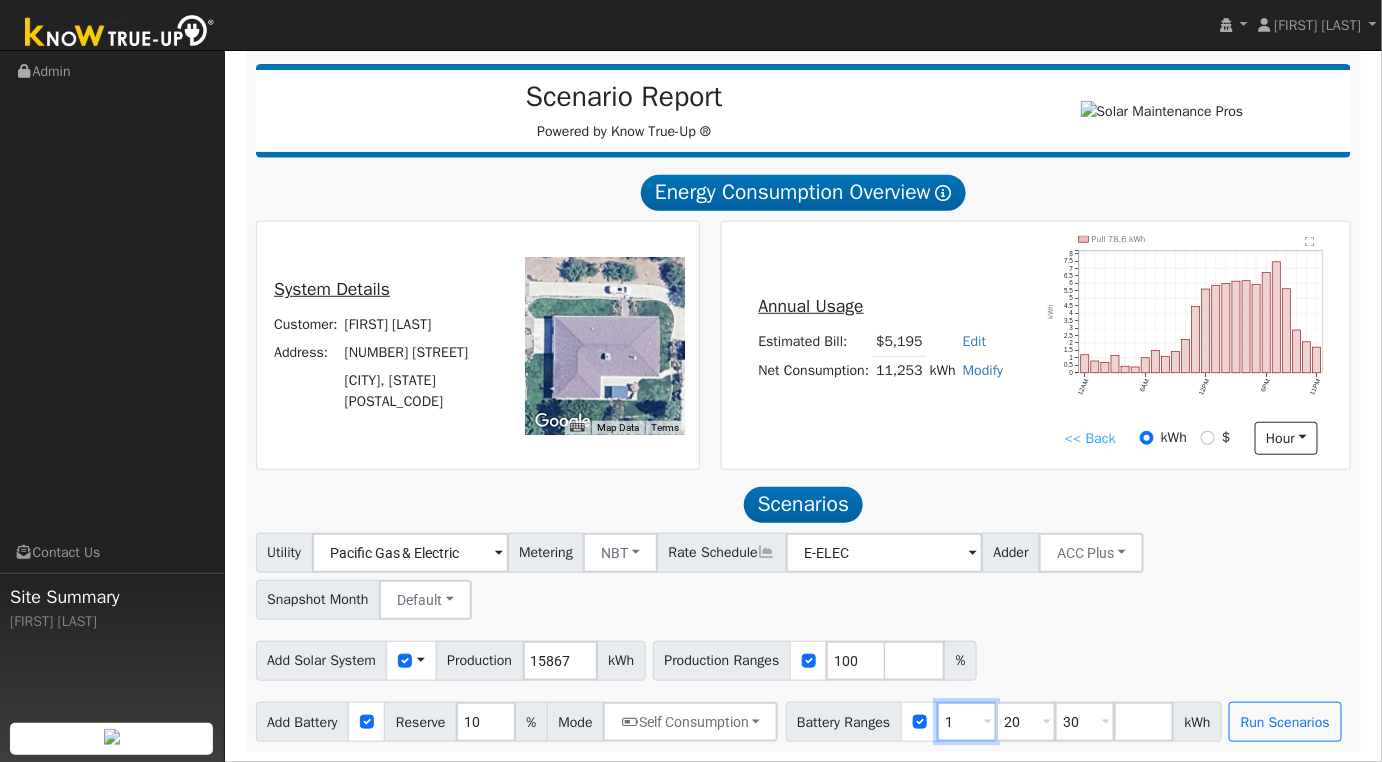 type on "20" 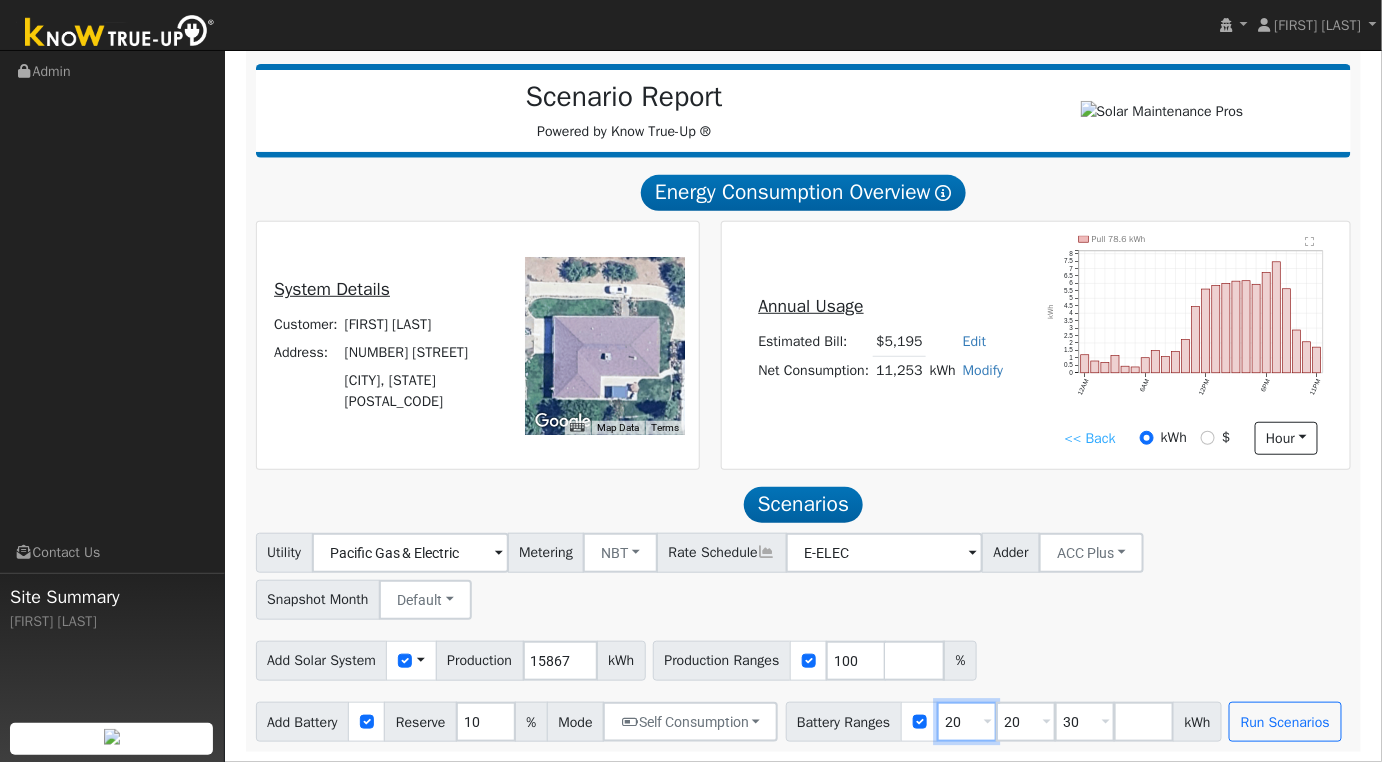 type on "30" 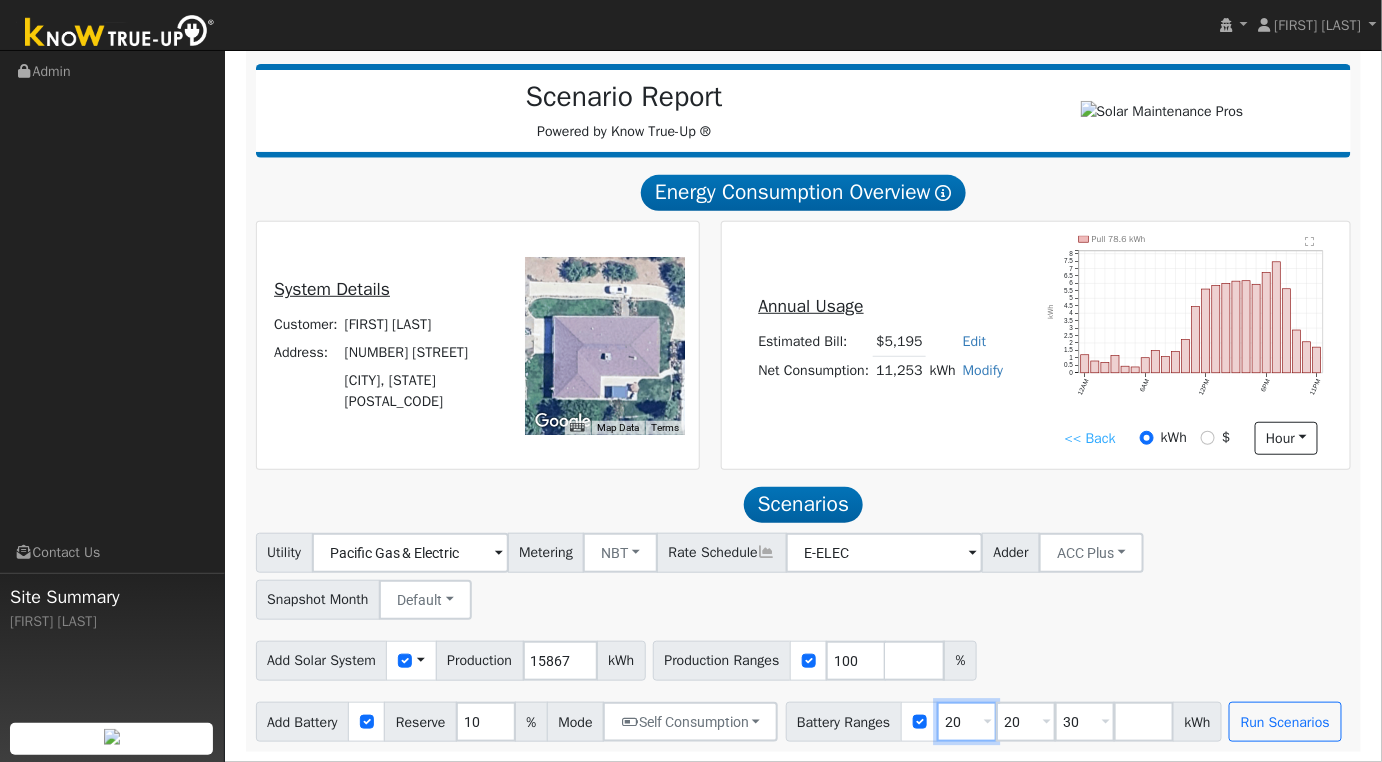 type 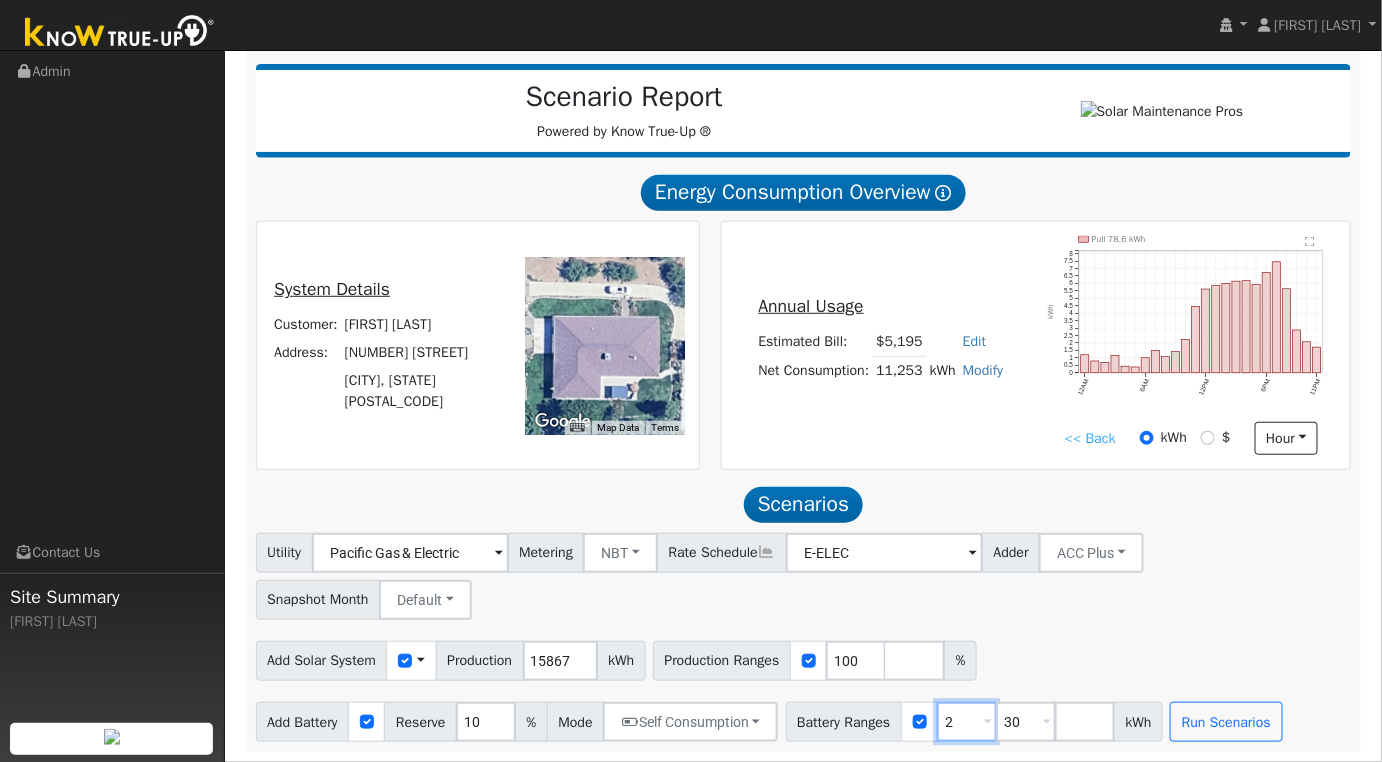 type on "30" 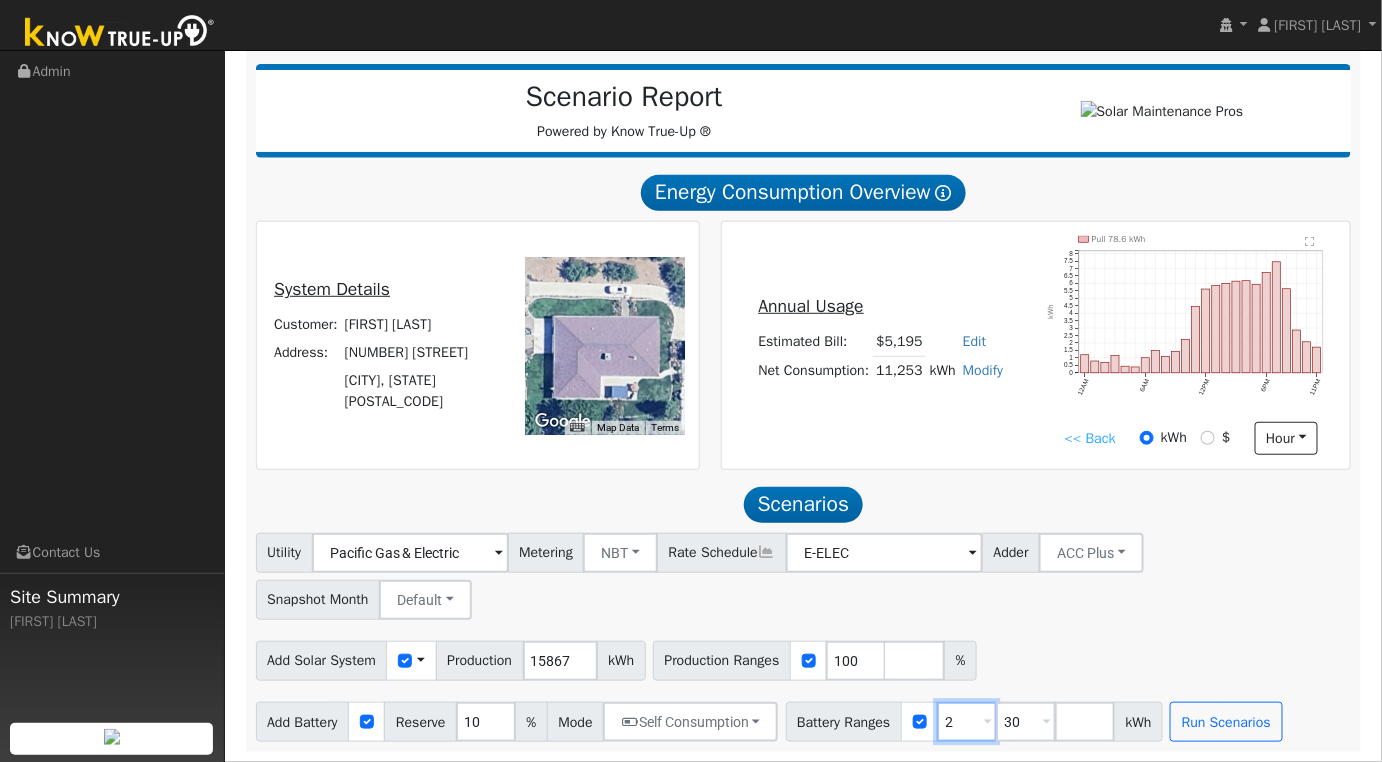 type 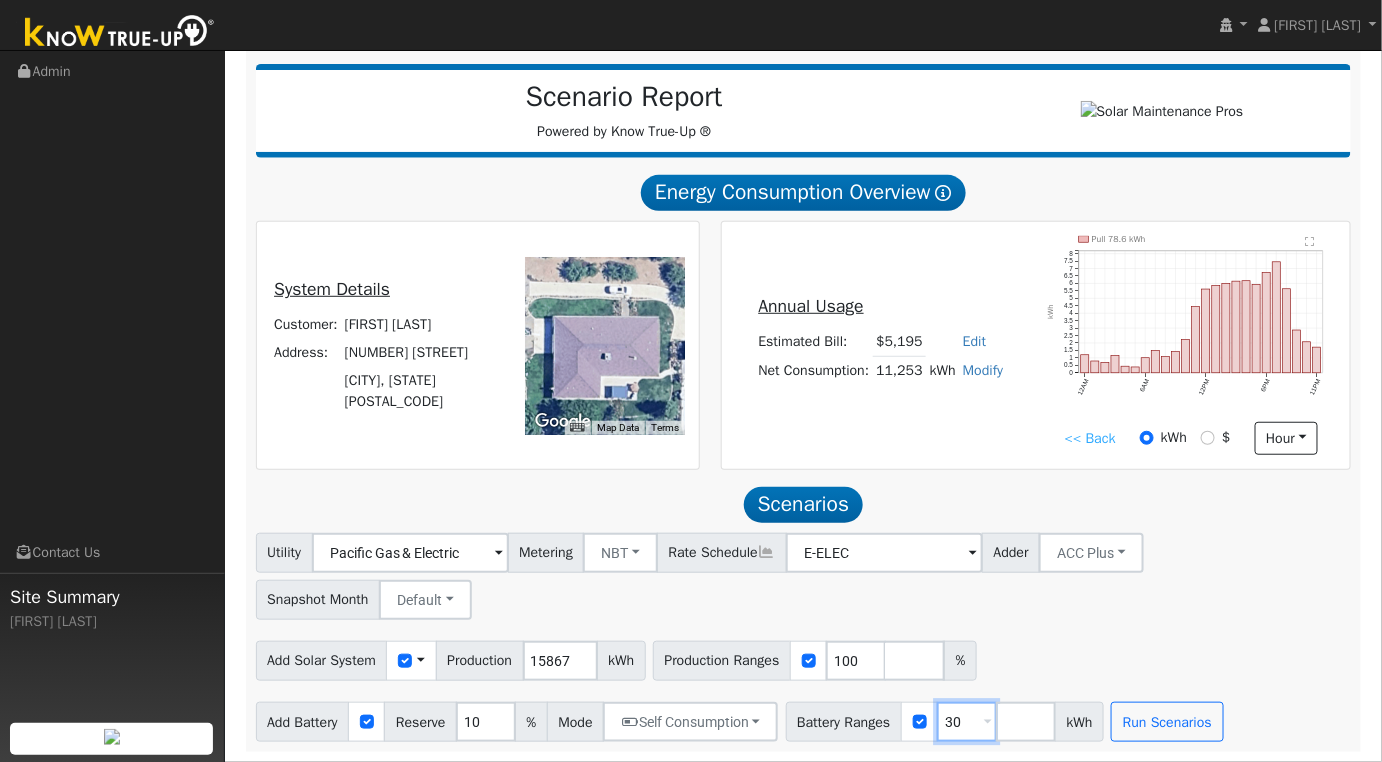type on "3" 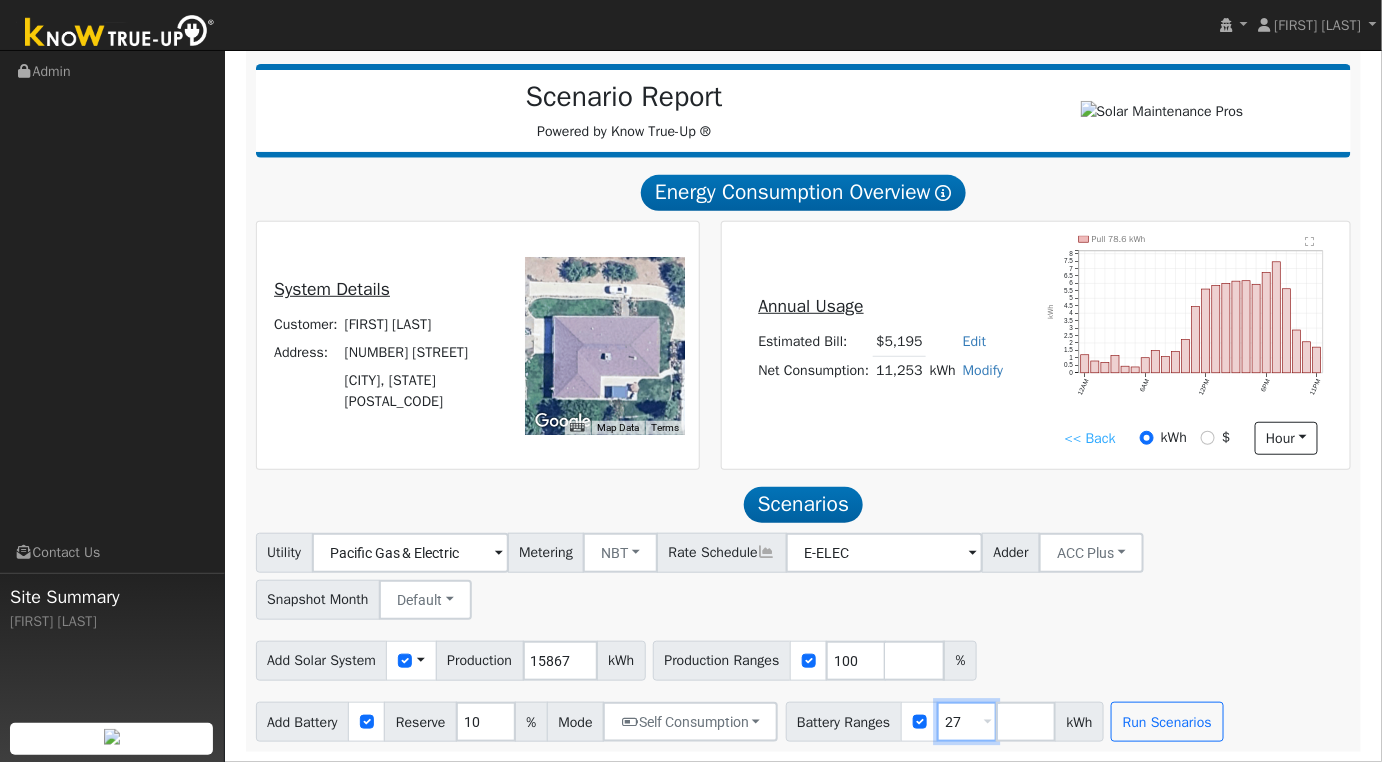 type on "27" 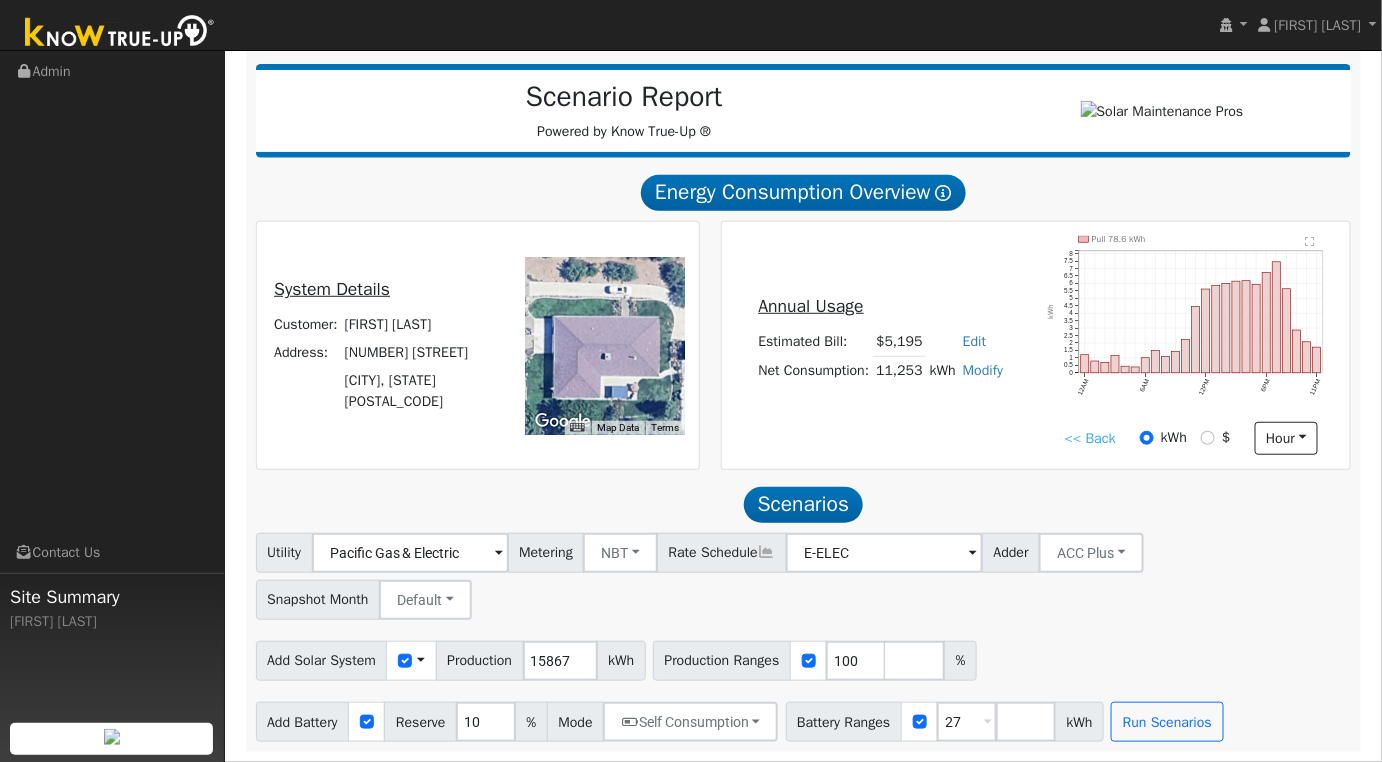 click on "Utility Pacific Gas & Electric Metering NBT NEM NBT Rate Schedule E-ELEC Adder ACC Plus - None - ACC Plus SB-535 Snapshot Month Default Jan Feb Mar Apr May Jun Jul Aug Sep Oct Nov Dec Add Solar System Use CSV Data Production 15867 kWh Production Ranges 100 % Add Battery Reserve 10 % Mode Self Consumption Self Consumption Peak Savings ACC High Value Push Backup Battery Ranges 27 Overrides Reserve % Mode None None Self Consumption Peak Savings ACC High Value Push Backup kWh Run Scenarios" at bounding box center [803, 637] 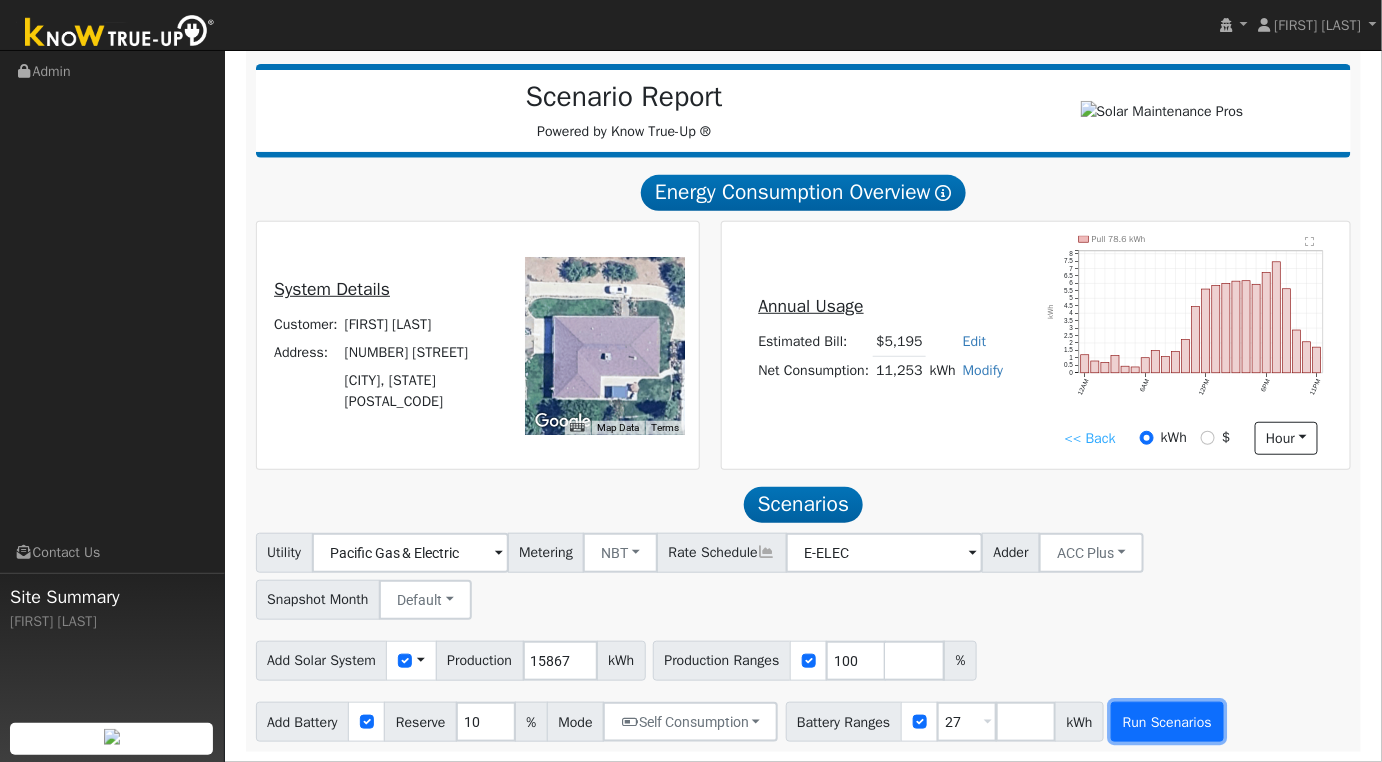 click on "Run Scenarios" at bounding box center [1167, 722] 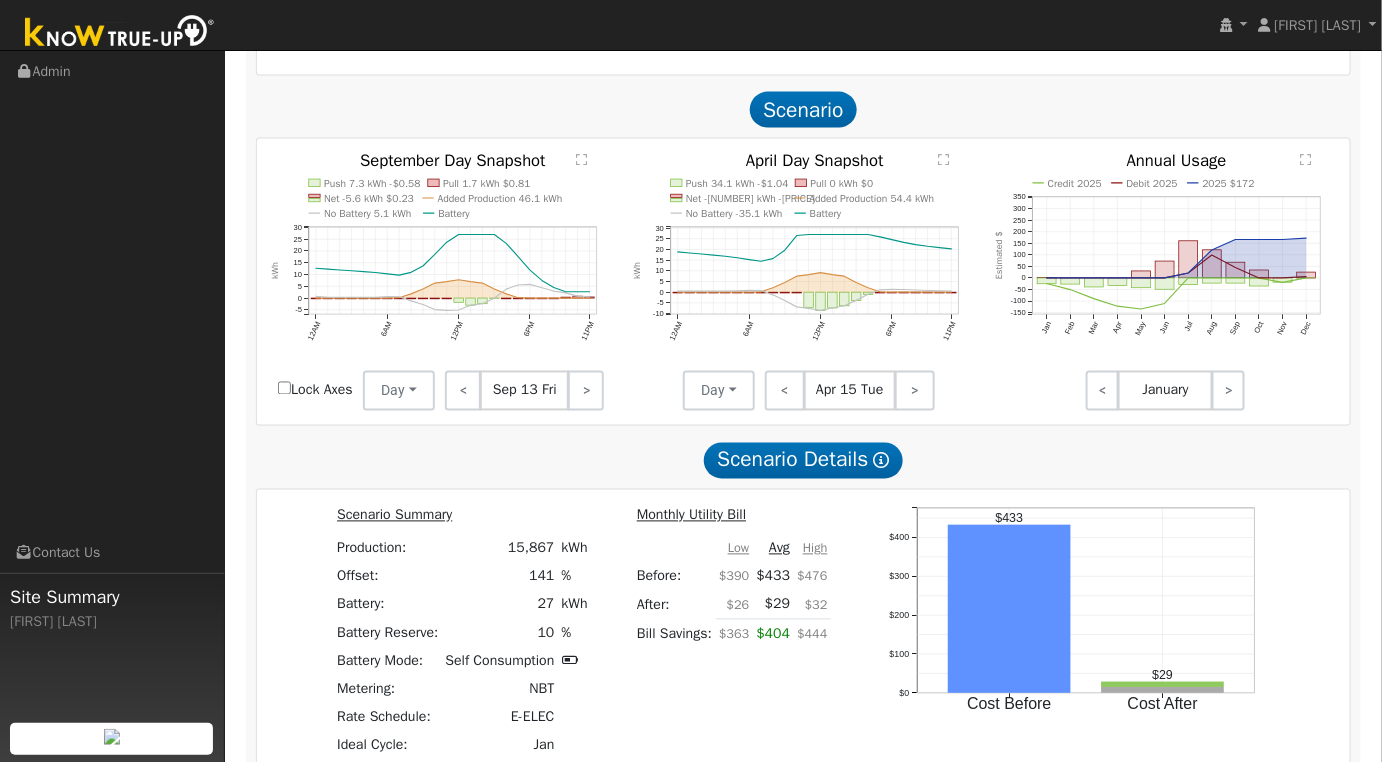 scroll, scrollTop: 1333, scrollLeft: 0, axis: vertical 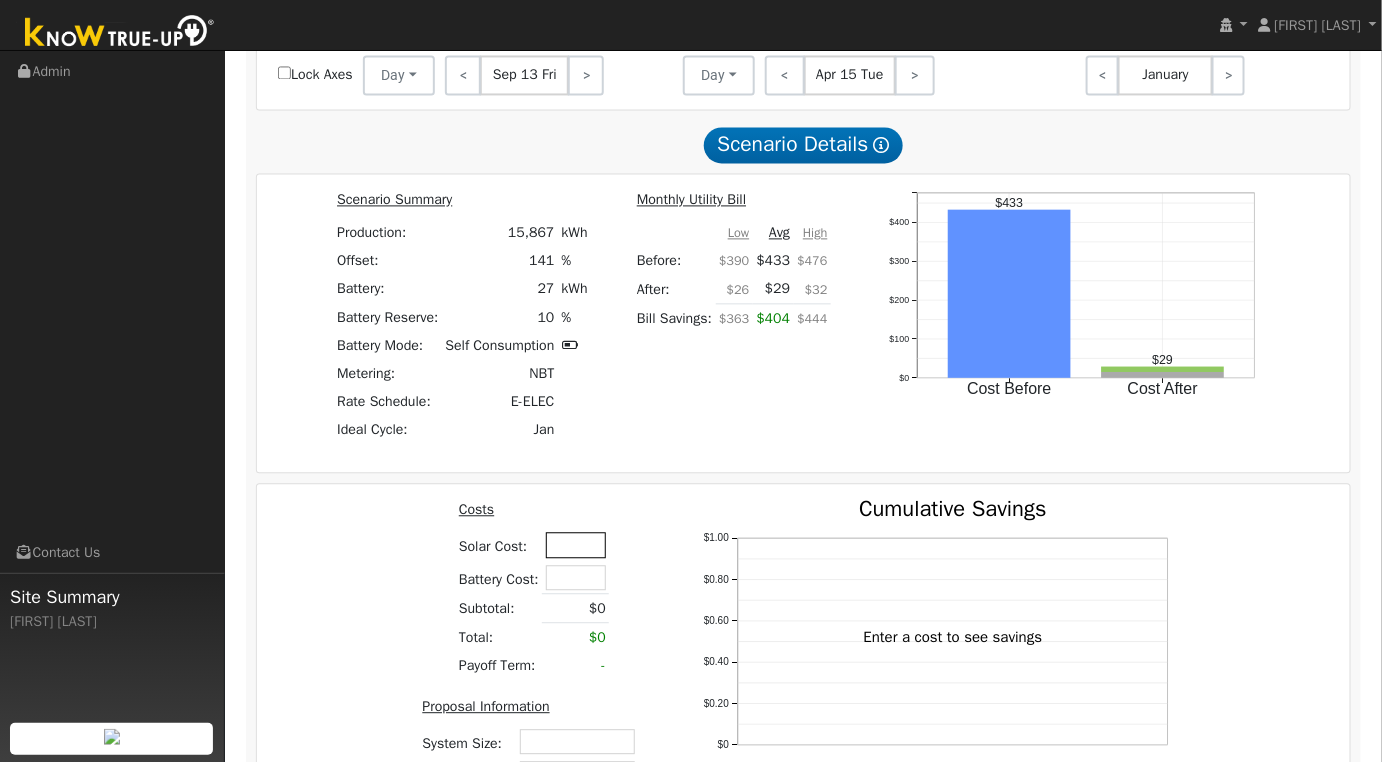 click at bounding box center (576, 544) 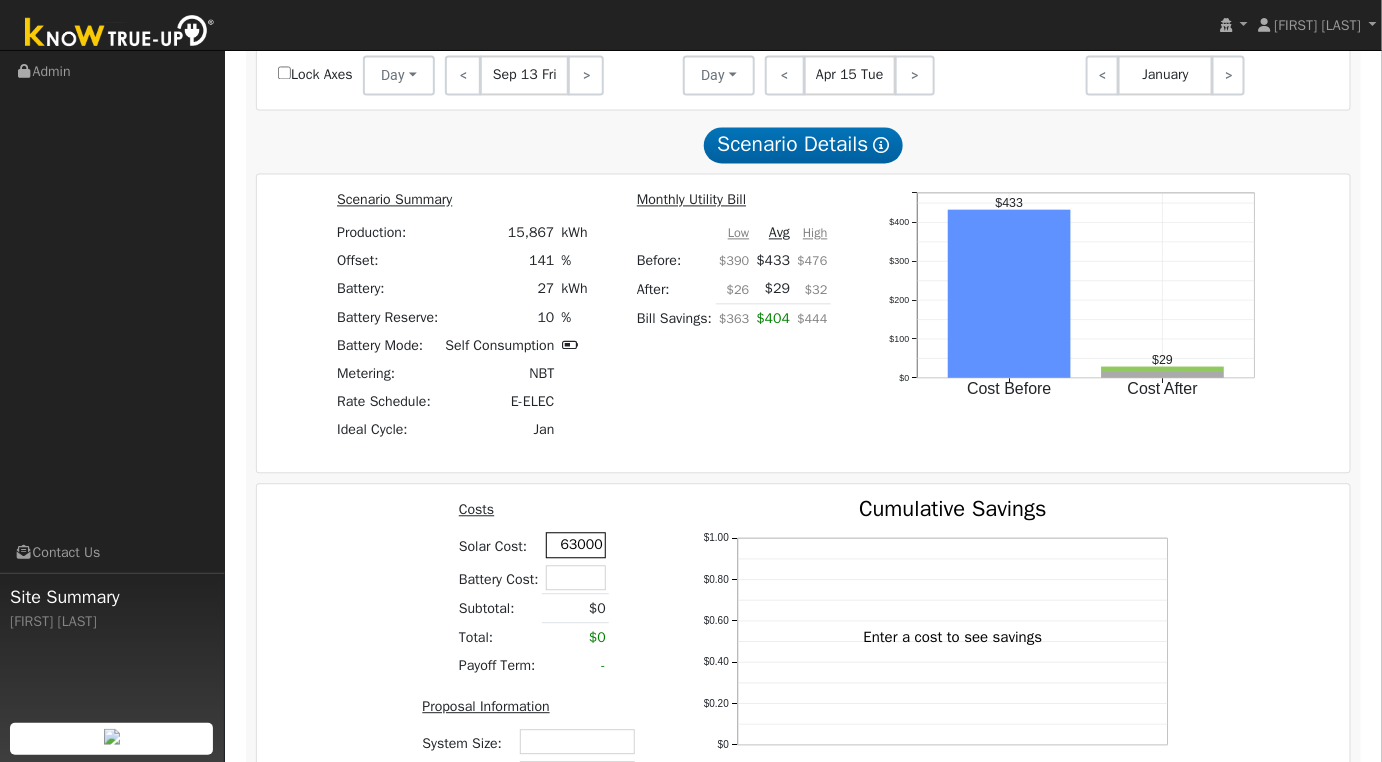 type on "$63,000" 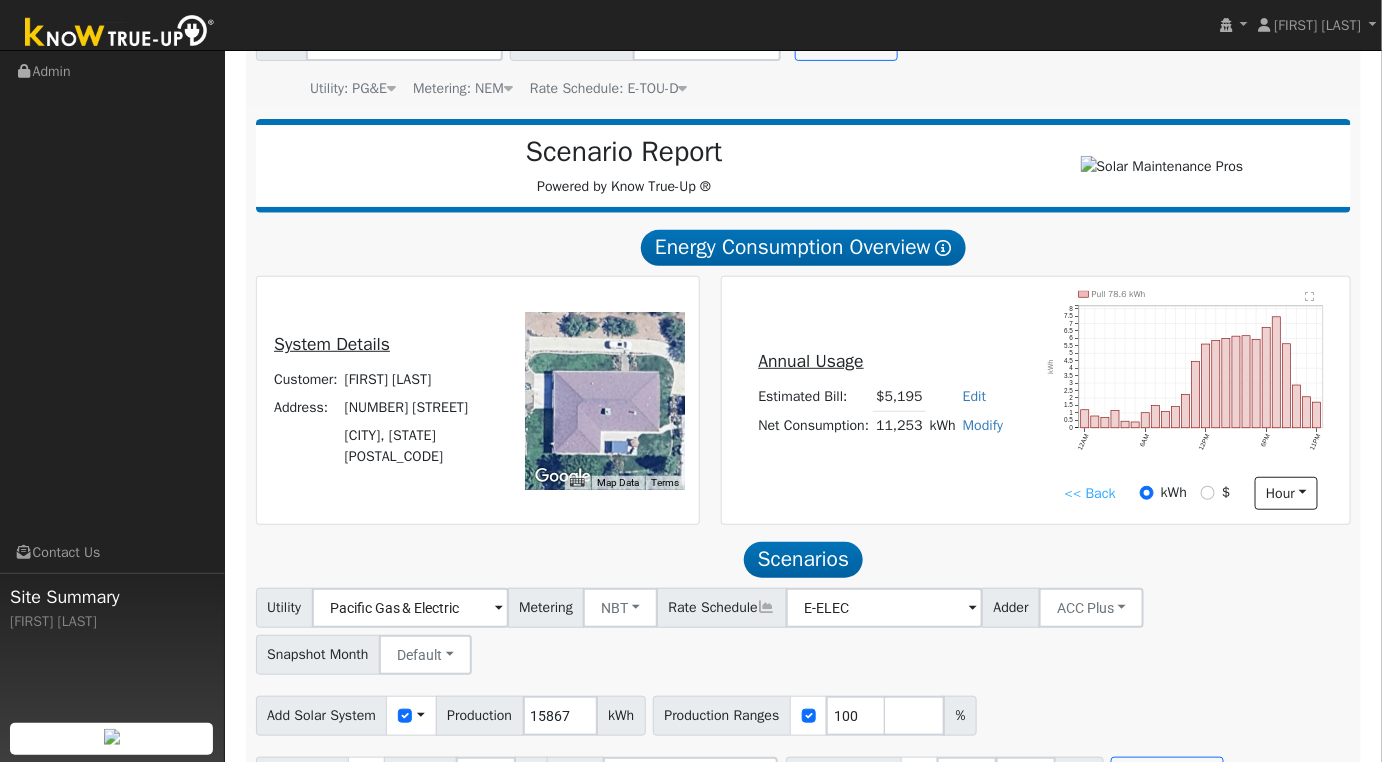 scroll, scrollTop: 0, scrollLeft: 0, axis: both 